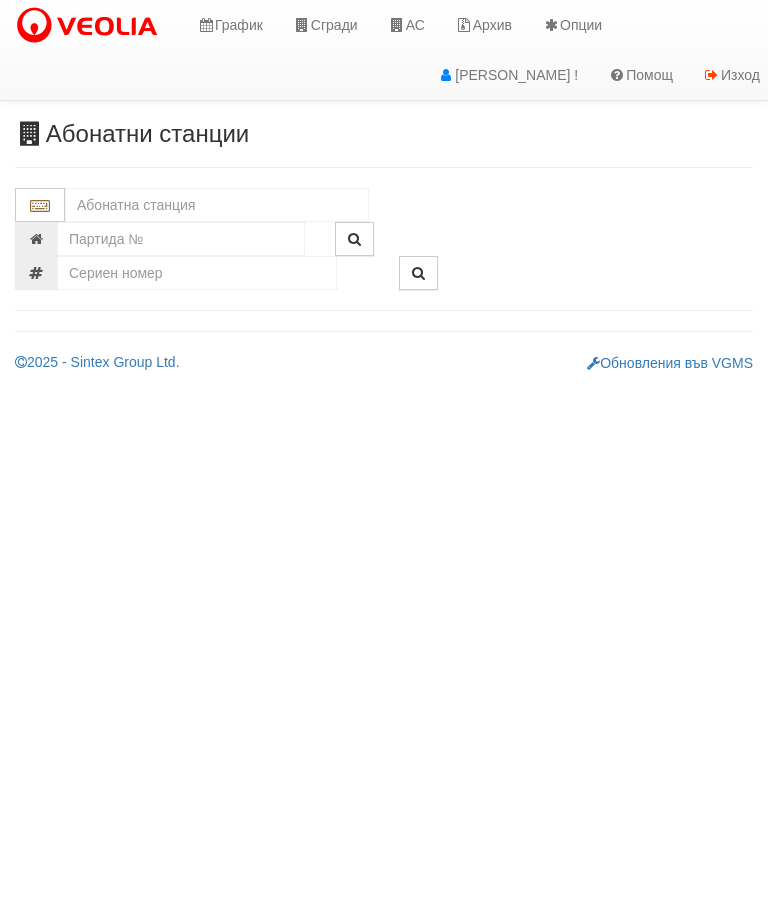 scroll, scrollTop: 0, scrollLeft: 0, axis: both 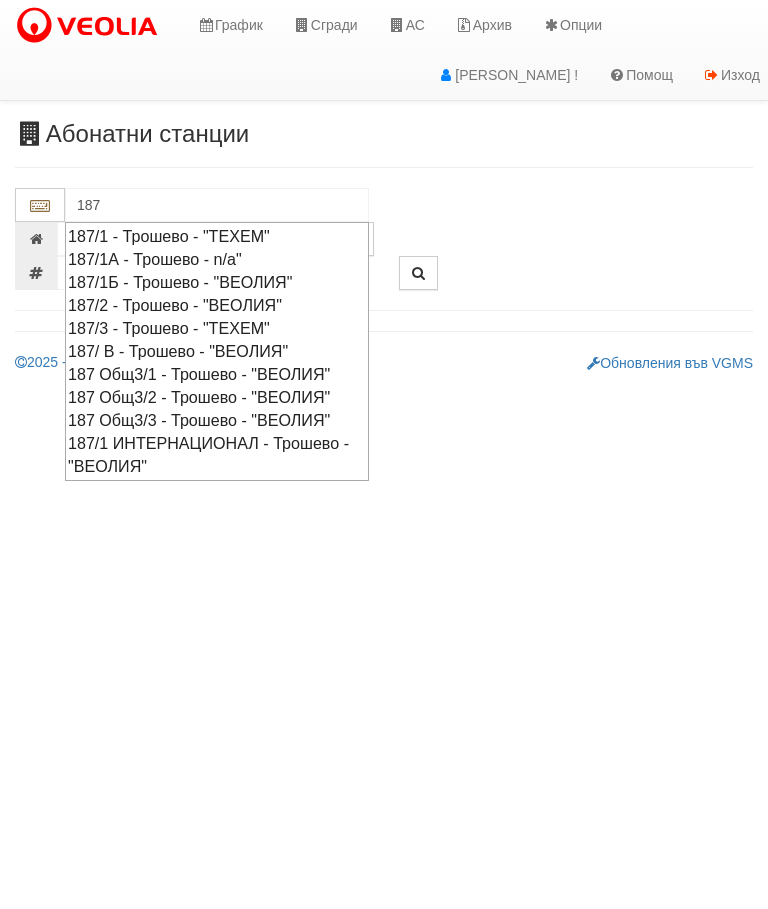 click on "187/1 ИНТЕРНАЦИОНАЛ - Трошево - "ВЕОЛИЯ"" at bounding box center [217, 455] 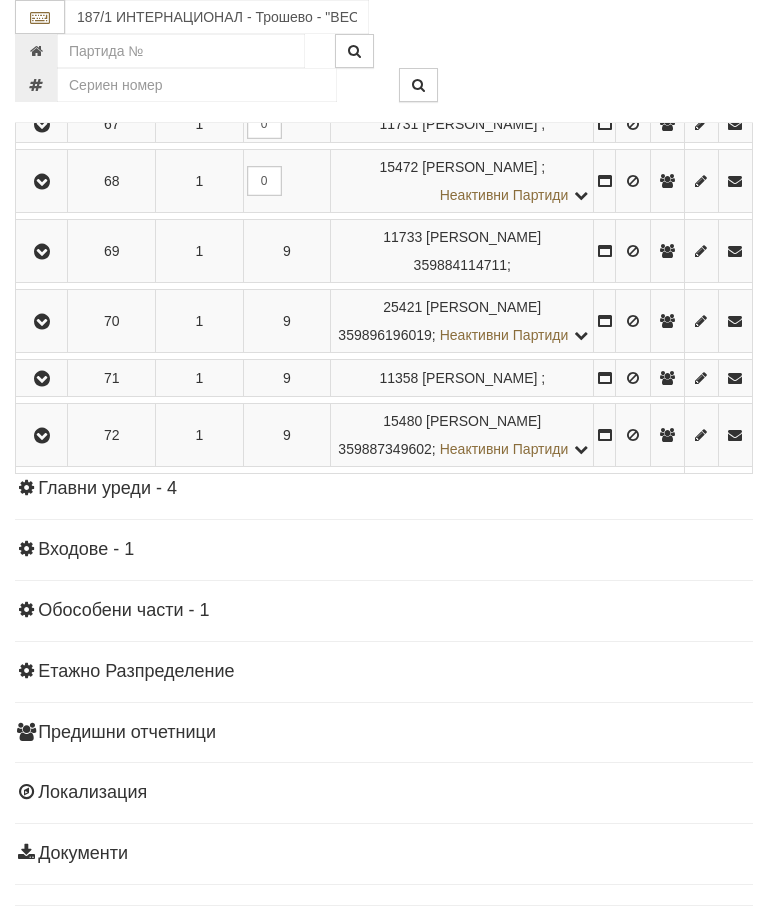 scroll, scrollTop: 4932, scrollLeft: 0, axis: vertical 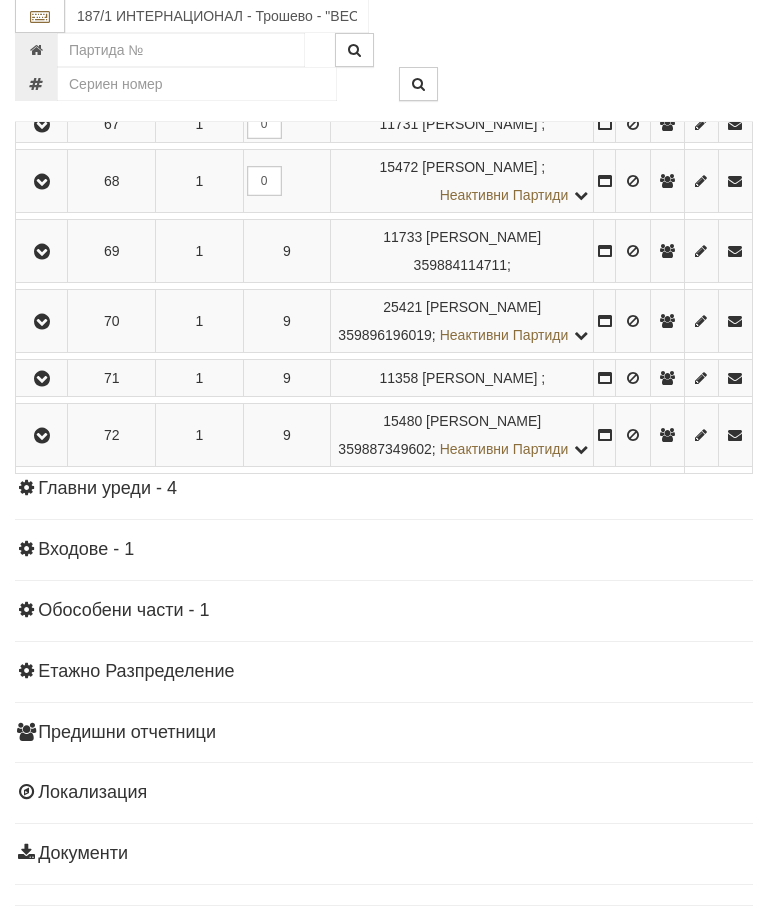 click at bounding box center (42, -255) 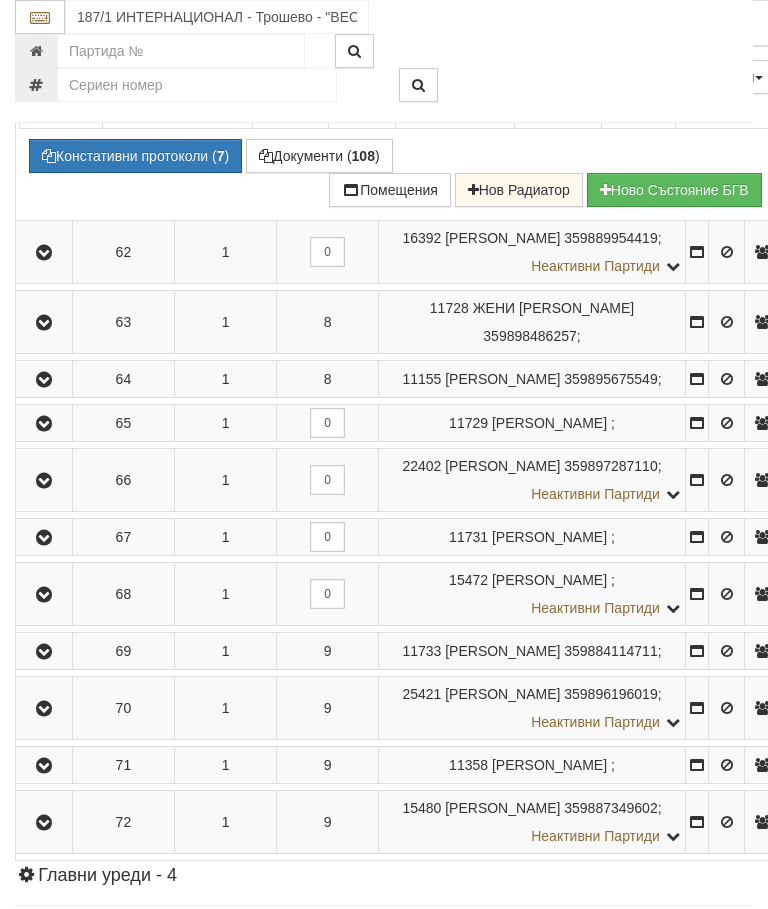scroll, scrollTop: 4972, scrollLeft: 0, axis: vertical 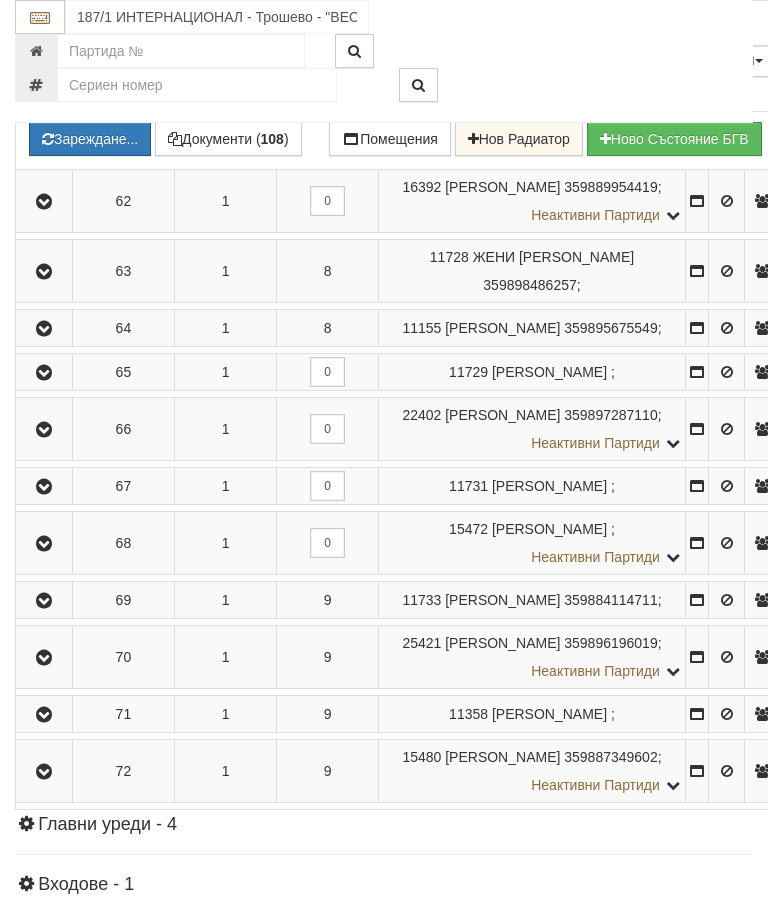 click on "Зареждане..." at bounding box center [90, 139] 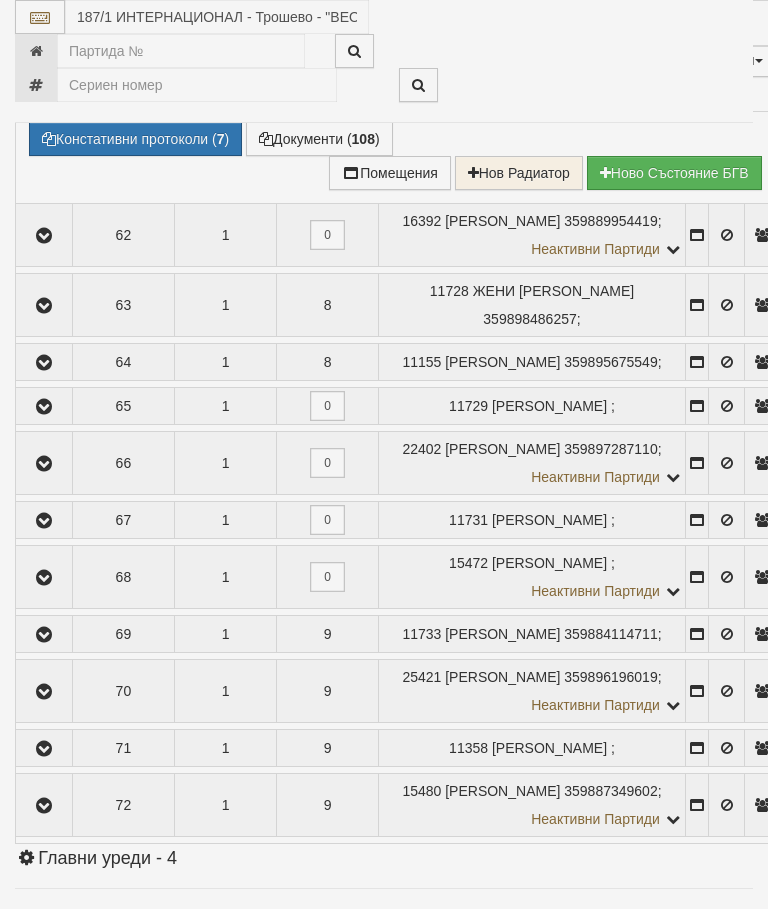 select on "10" 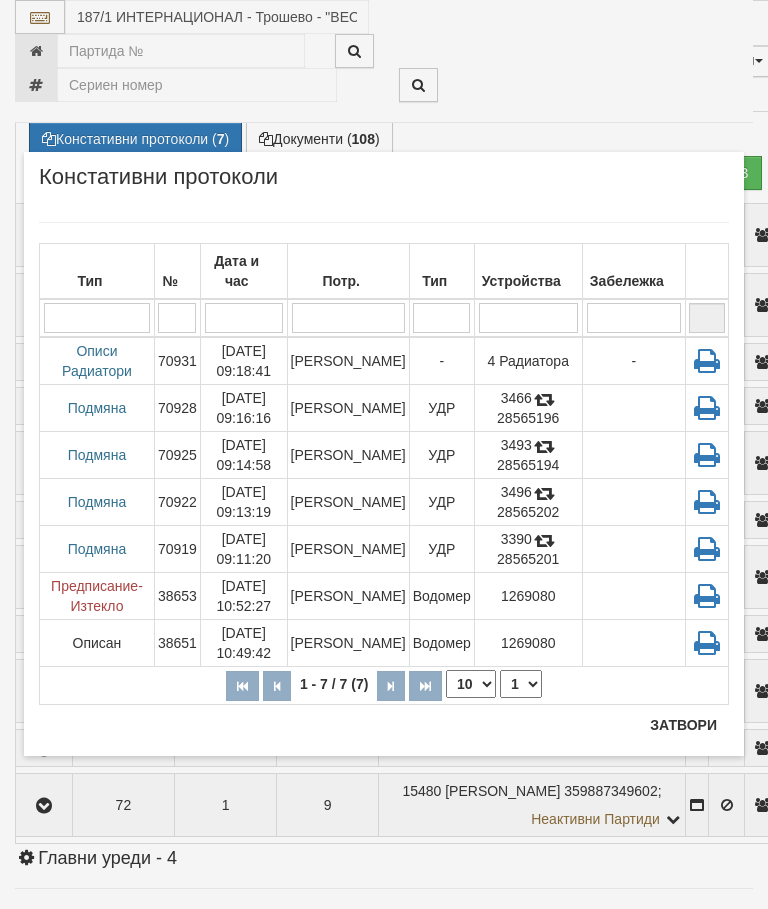 click on "[PERSON_NAME]" at bounding box center [348, 596] 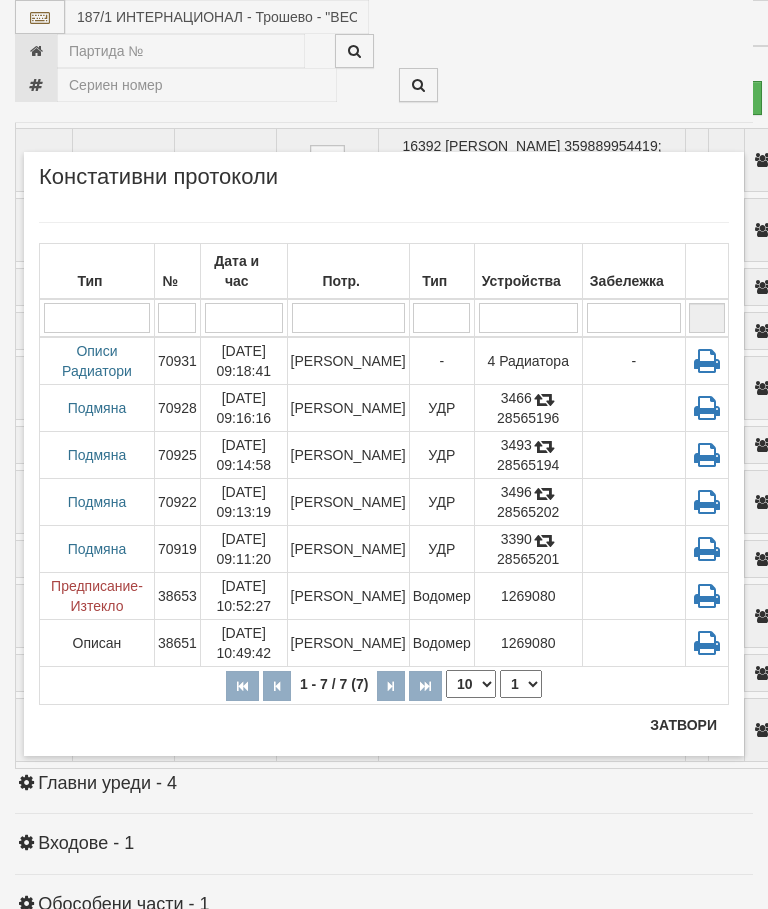 click on "[PERSON_NAME]" at bounding box center [348, 643] 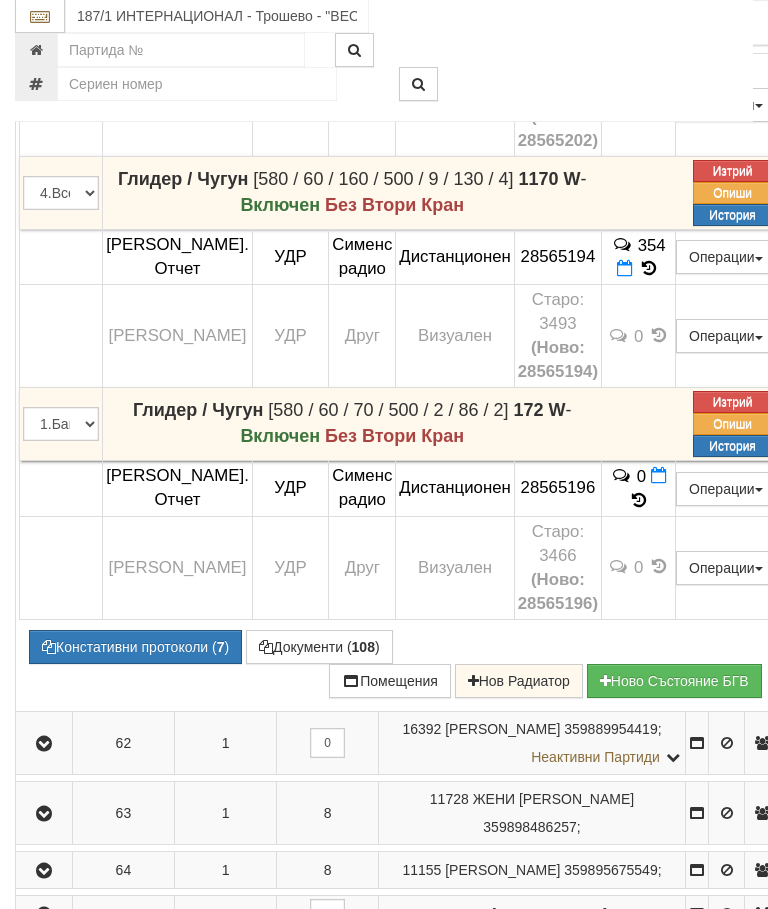 scroll, scrollTop: 4464, scrollLeft: 0, axis: vertical 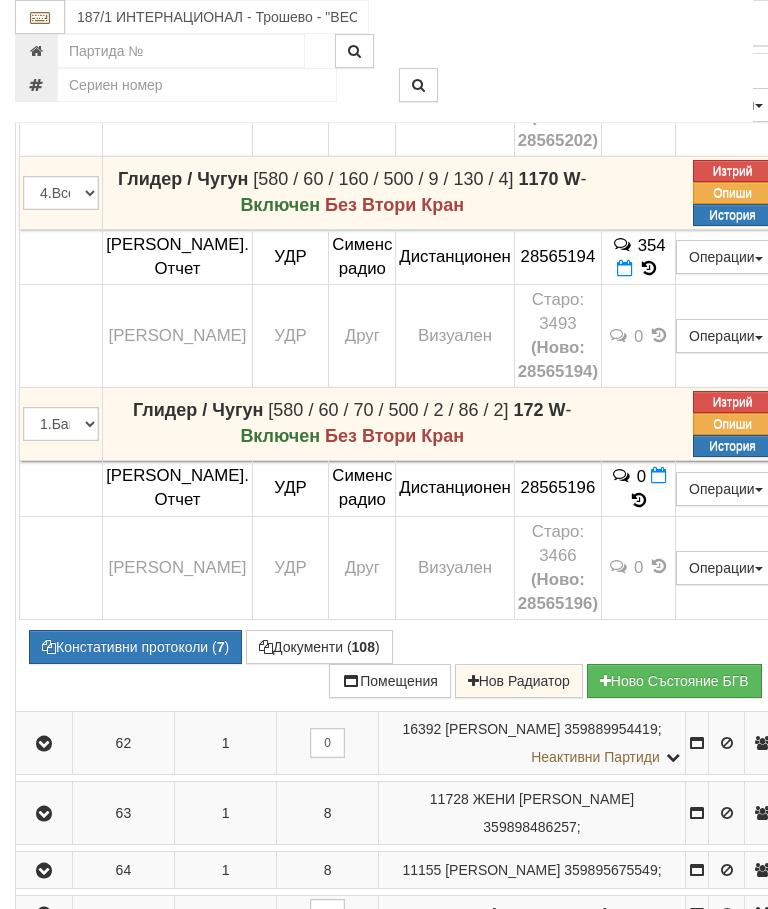 click on "97" at bounding box center [641, -412] 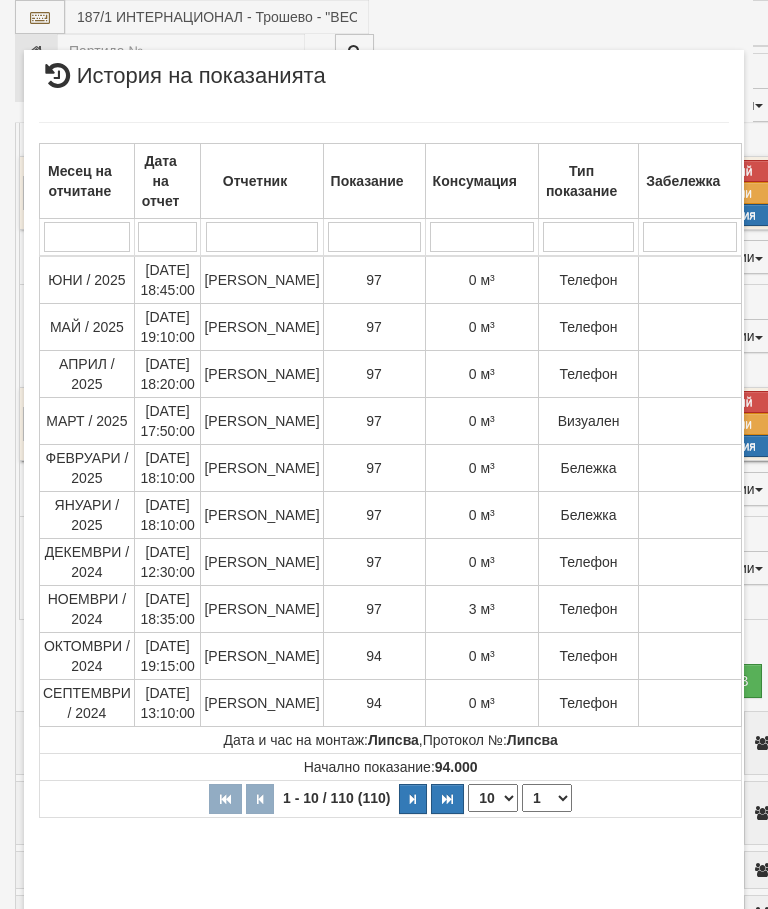 click on "1 2 3 4 5 6 7 8 9 10 11" at bounding box center [547, 798] 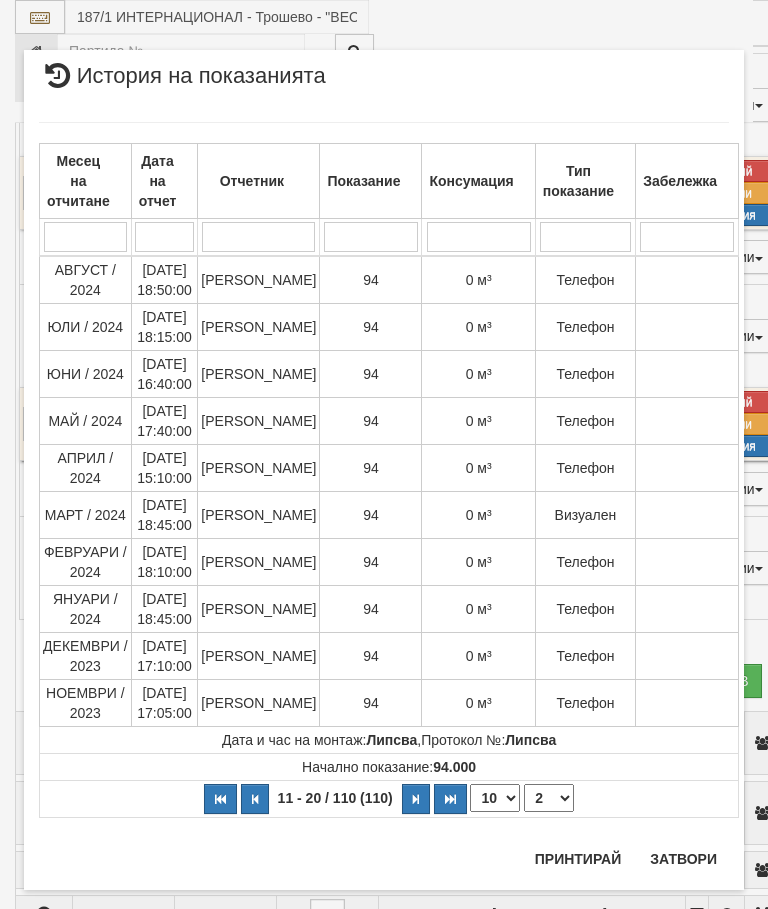 click on "Начално показание:  94.000" at bounding box center (389, 767) 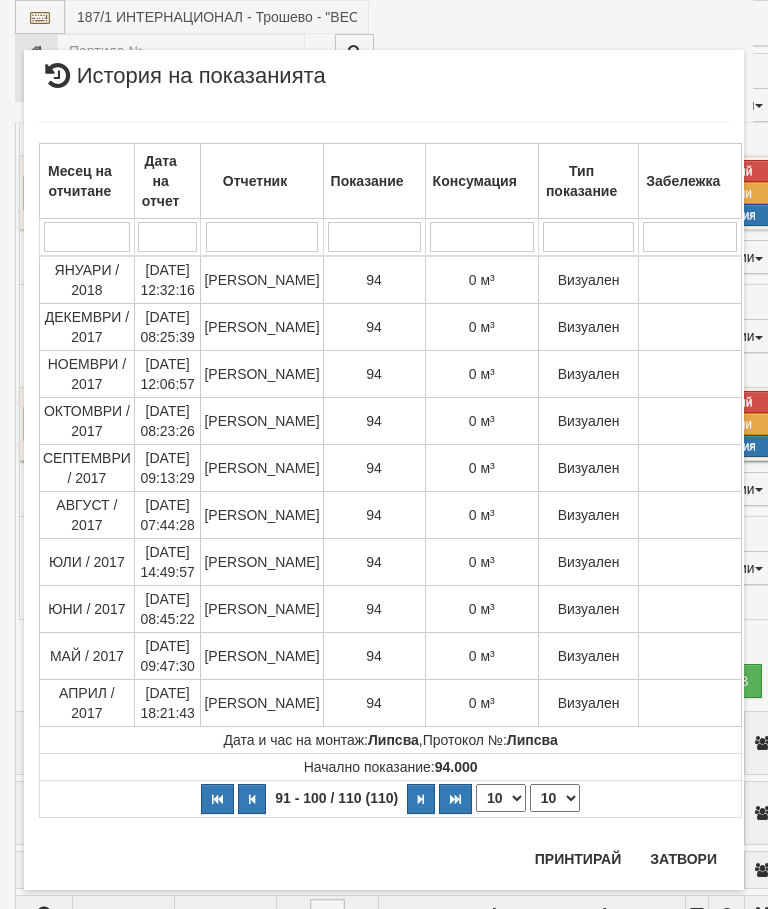 click on "1 2 3 4 5 6 7 8 9 10 11" at bounding box center [555, 798] 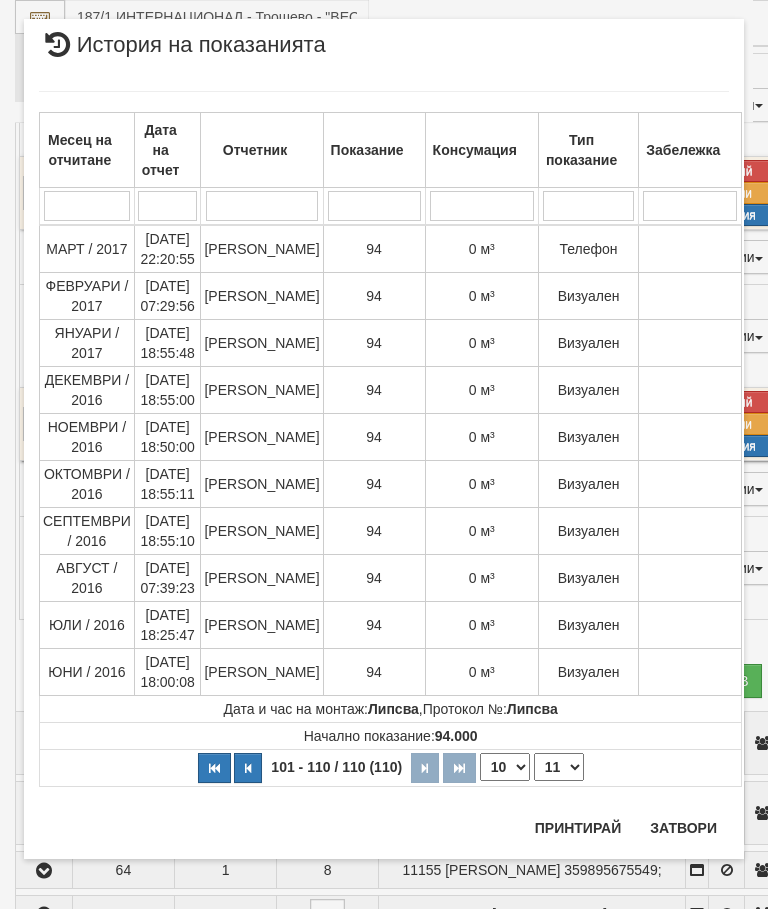 scroll, scrollTop: 31, scrollLeft: 0, axis: vertical 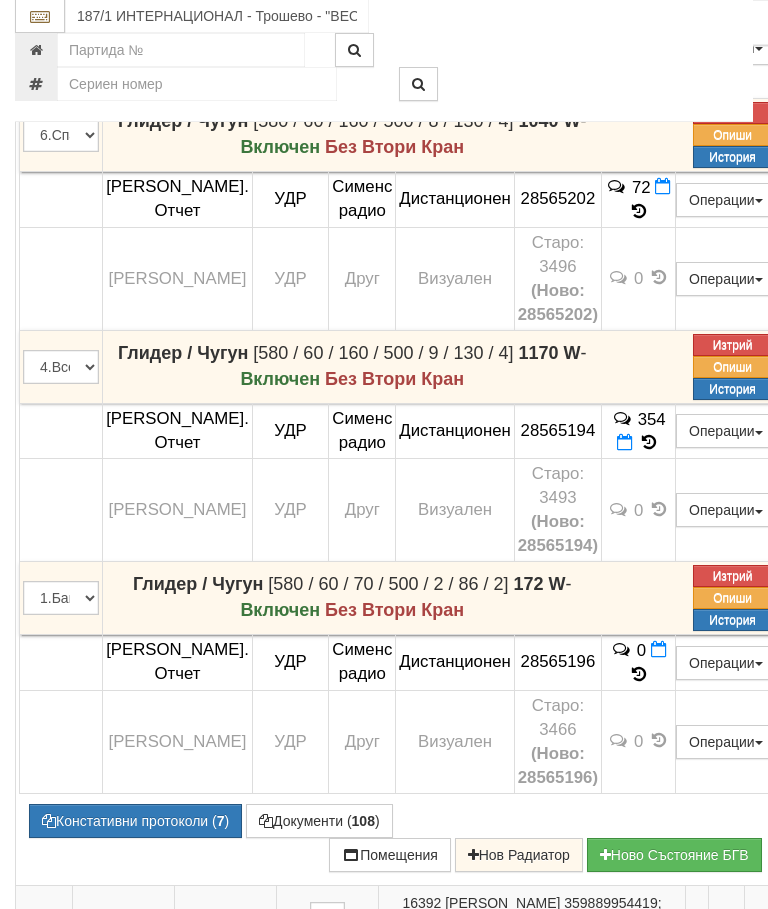 click at bounding box center [44, -359] 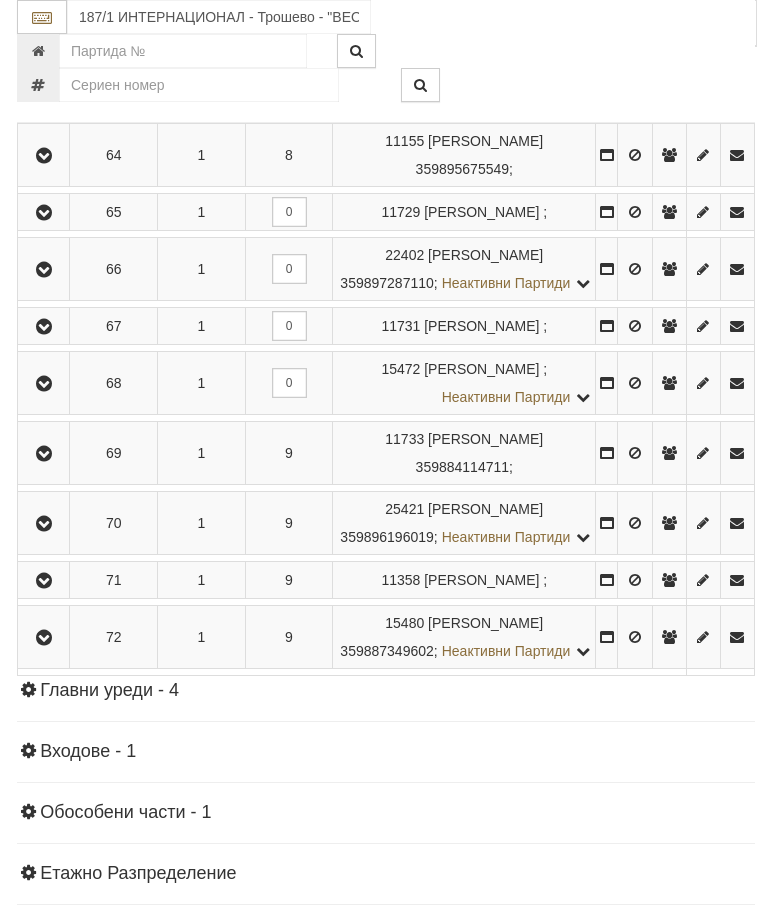scroll, scrollTop: 4772, scrollLeft: 0, axis: vertical 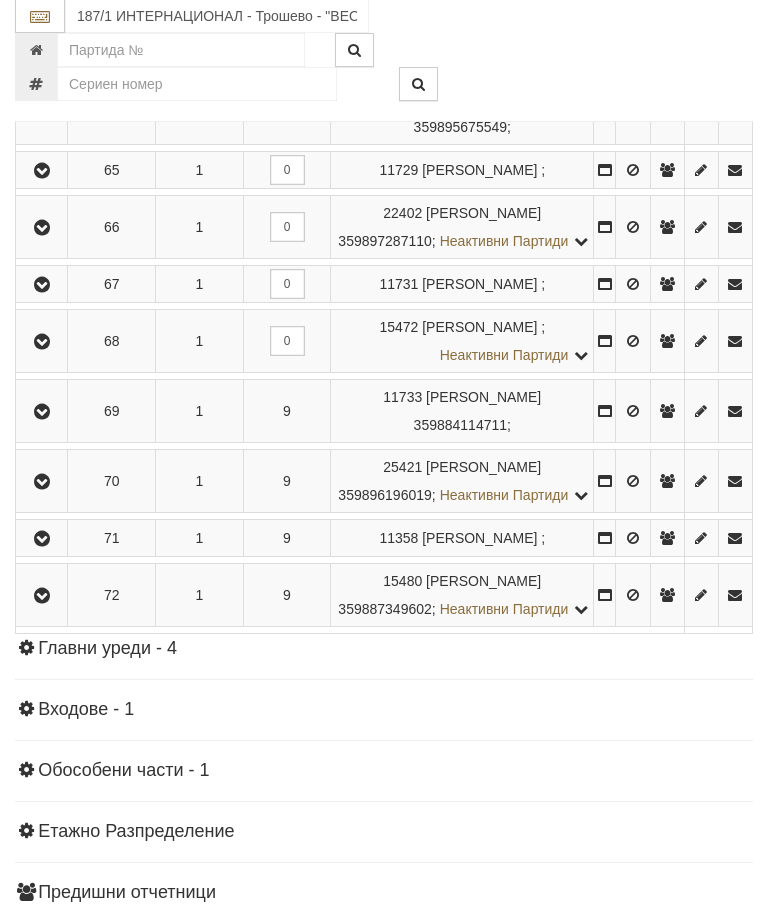 click at bounding box center (42, -95) 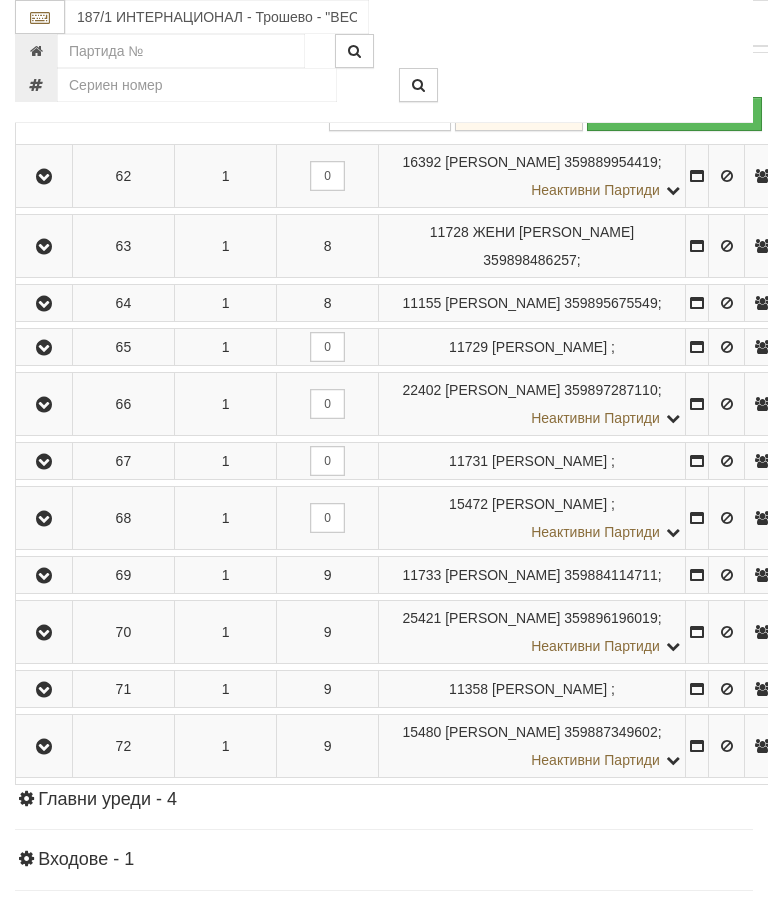 scroll, scrollTop: 5115, scrollLeft: 0, axis: vertical 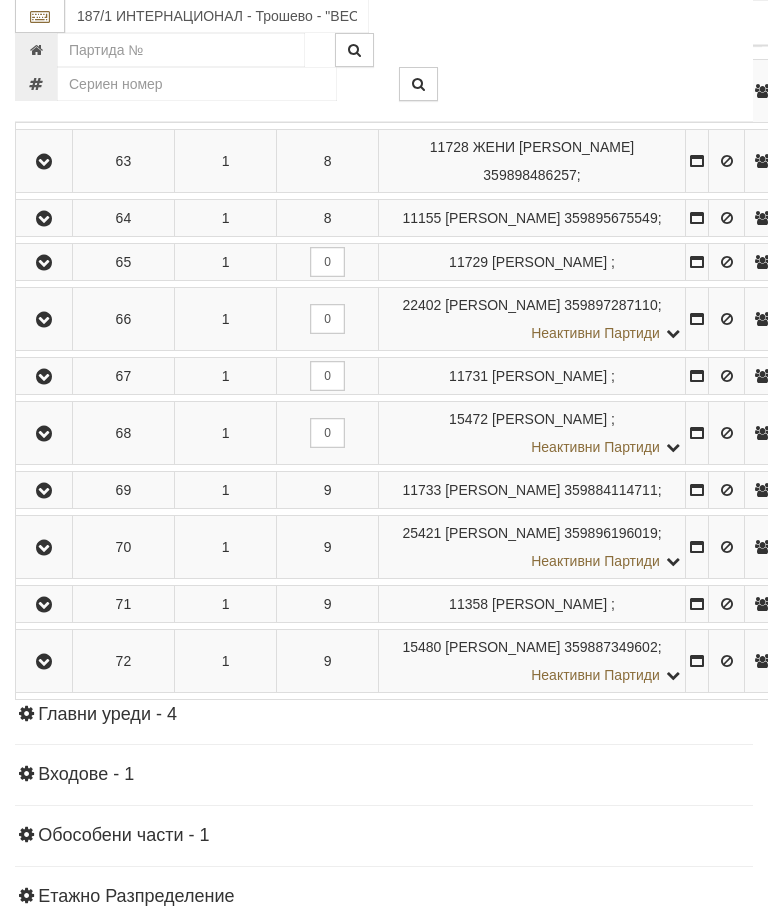click on "Констативни протоколи ( 7 )" at bounding box center [135, -4] 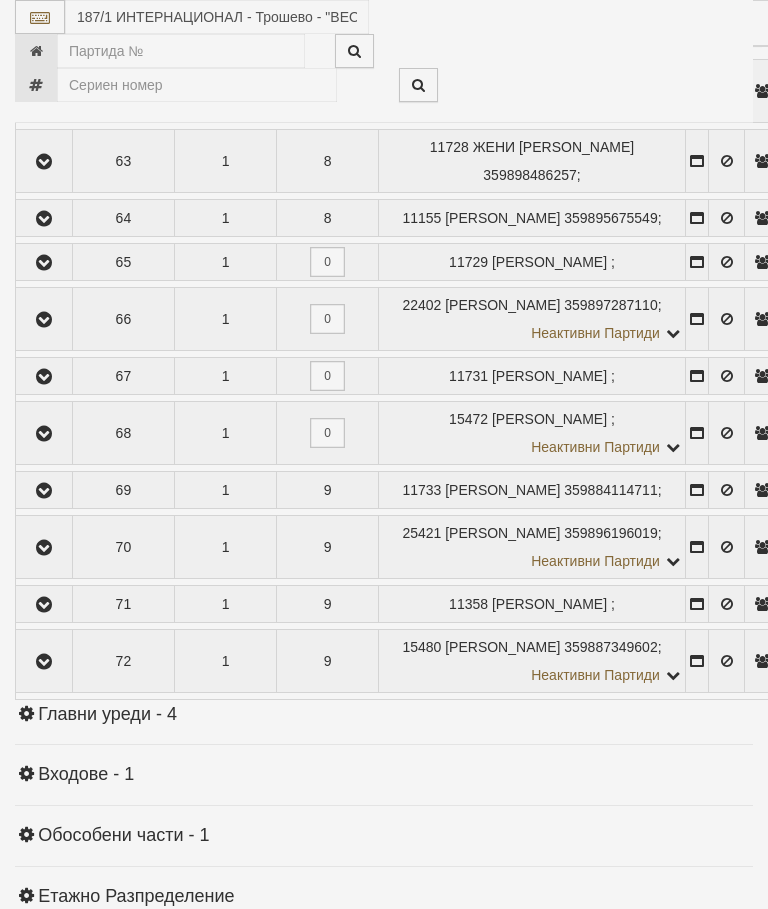 select on "10" 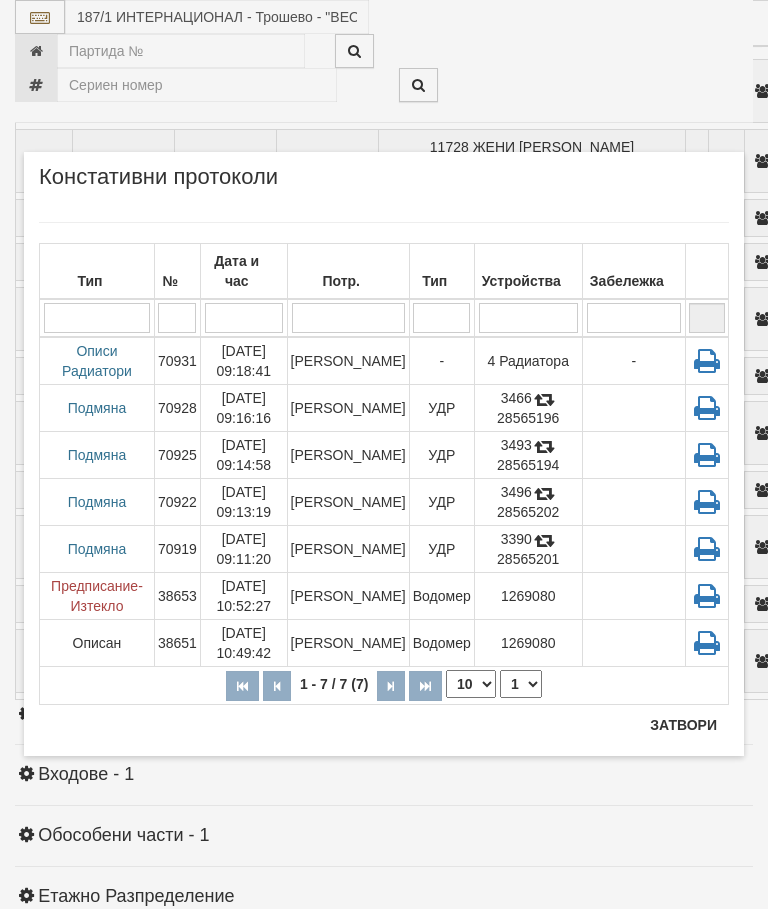 click on "УДР" at bounding box center [441, 549] 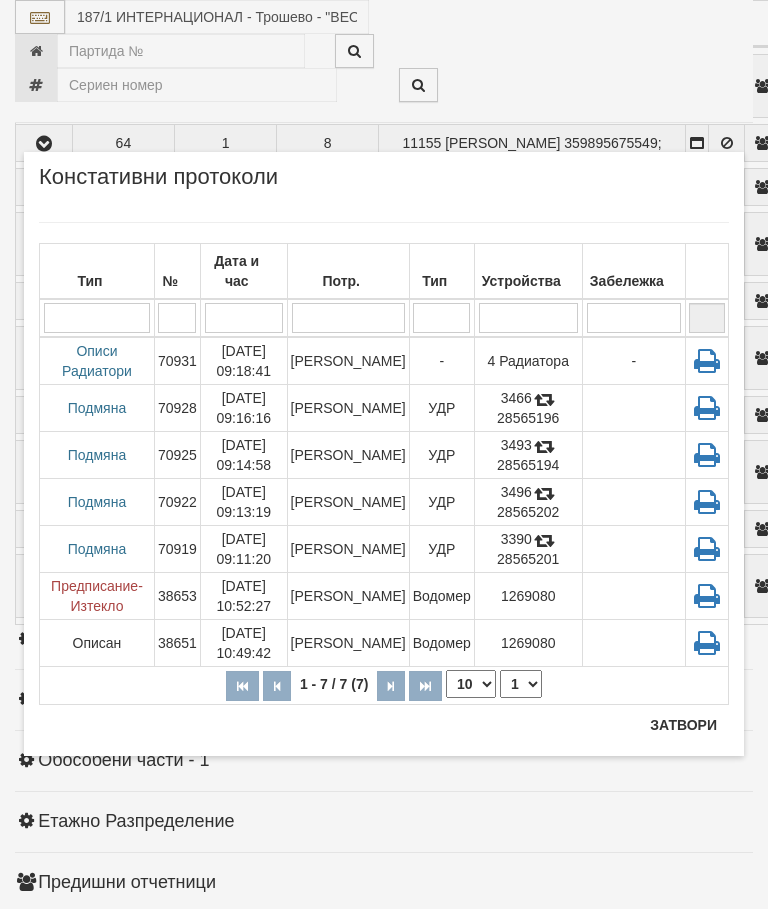 click on "Затвори" at bounding box center [683, 725] 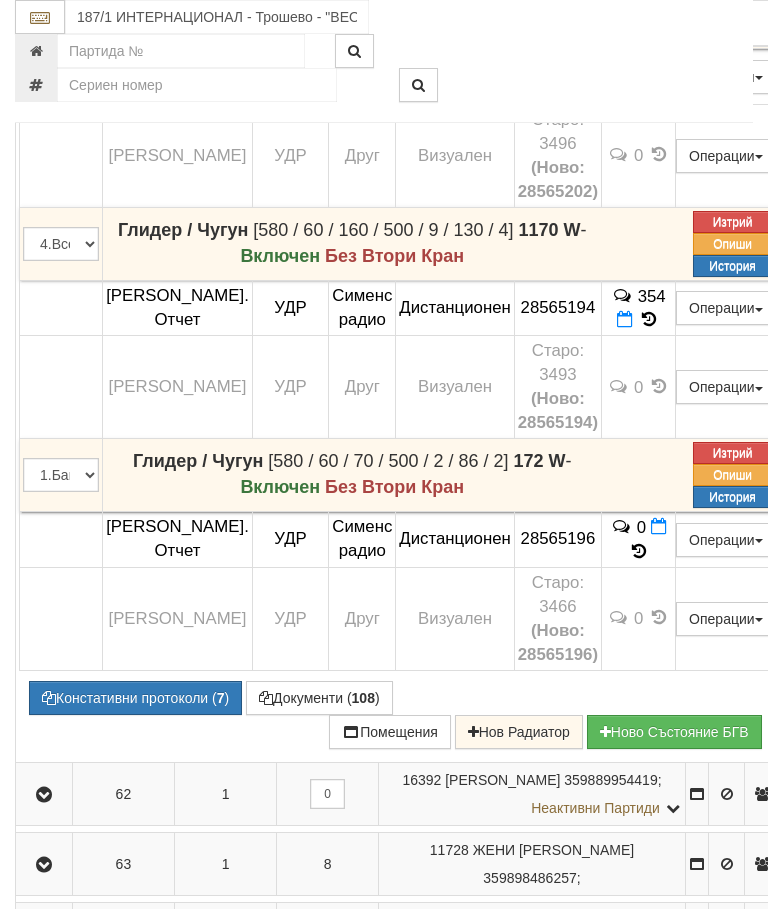 scroll, scrollTop: 4405, scrollLeft: 0, axis: vertical 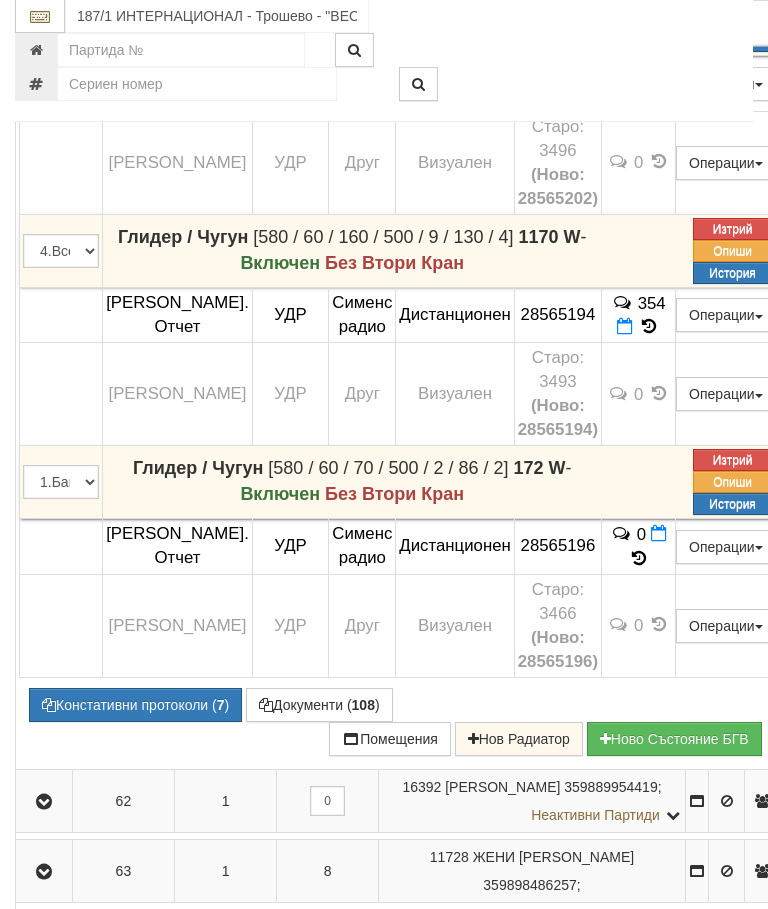 click at bounding box center [44, -475] 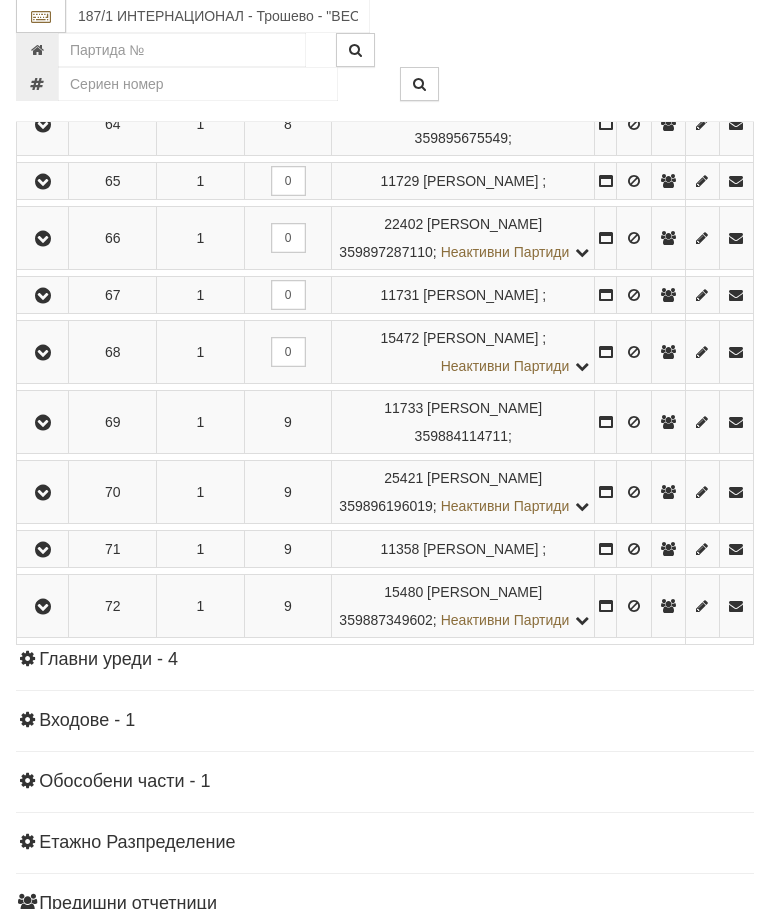 scroll, scrollTop: 4762, scrollLeft: 0, axis: vertical 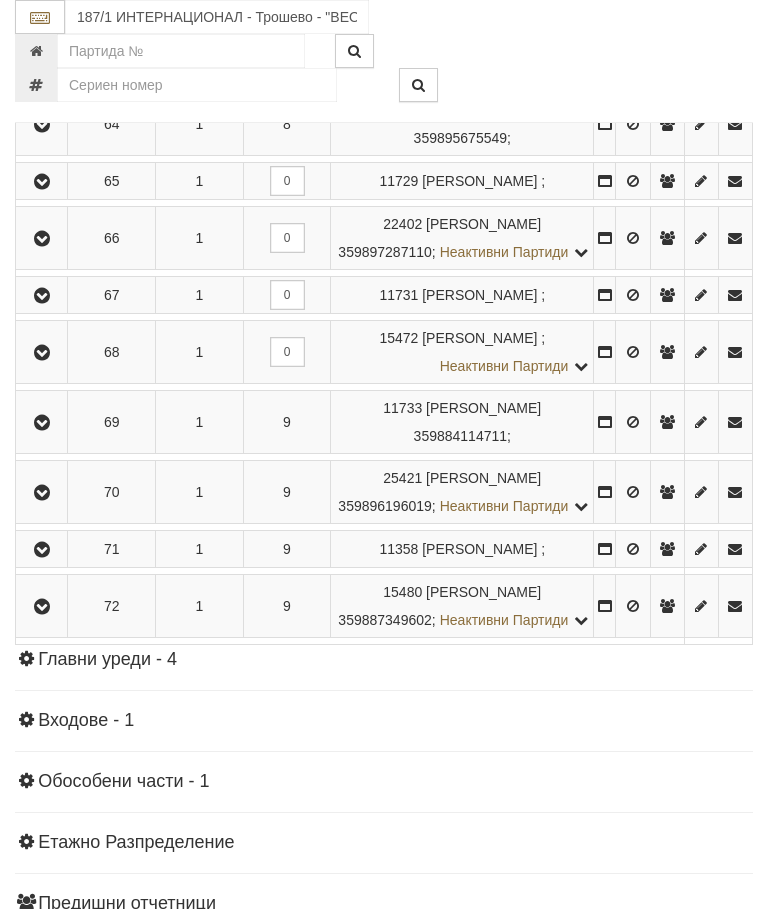 click at bounding box center (42, -85) 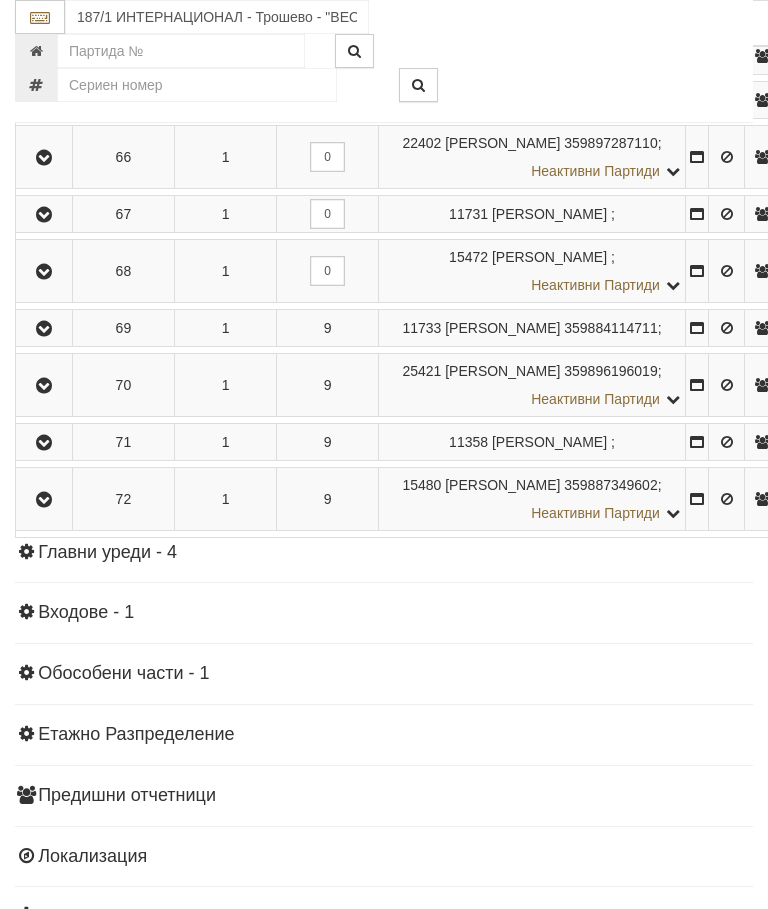 scroll, scrollTop: 5277, scrollLeft: 0, axis: vertical 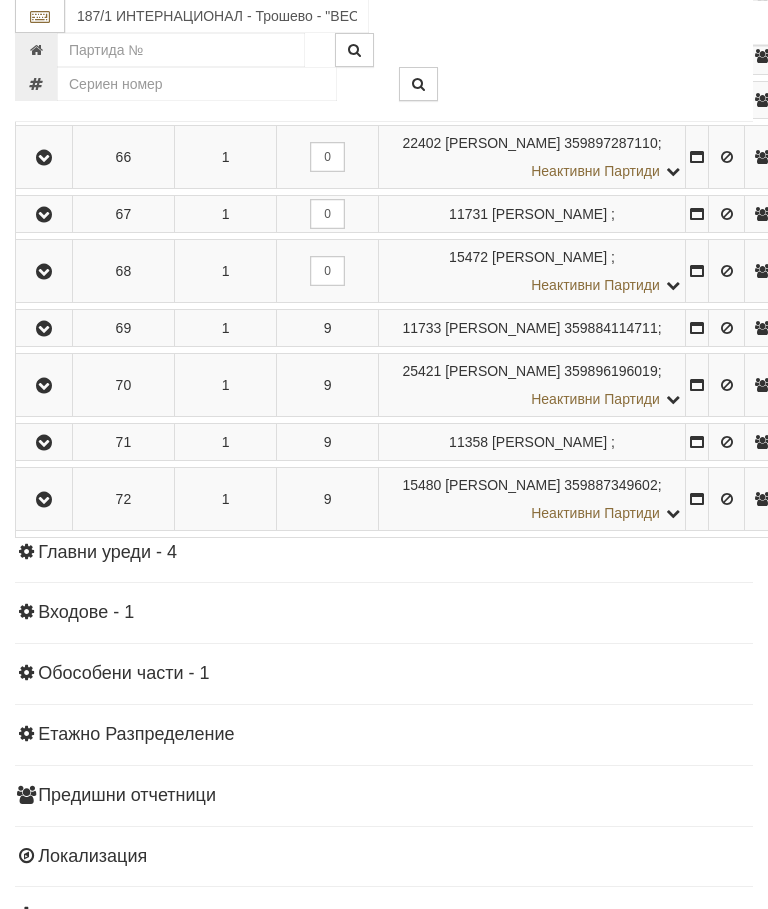 click on "Документи ( 108 )" at bounding box center [319, -166] 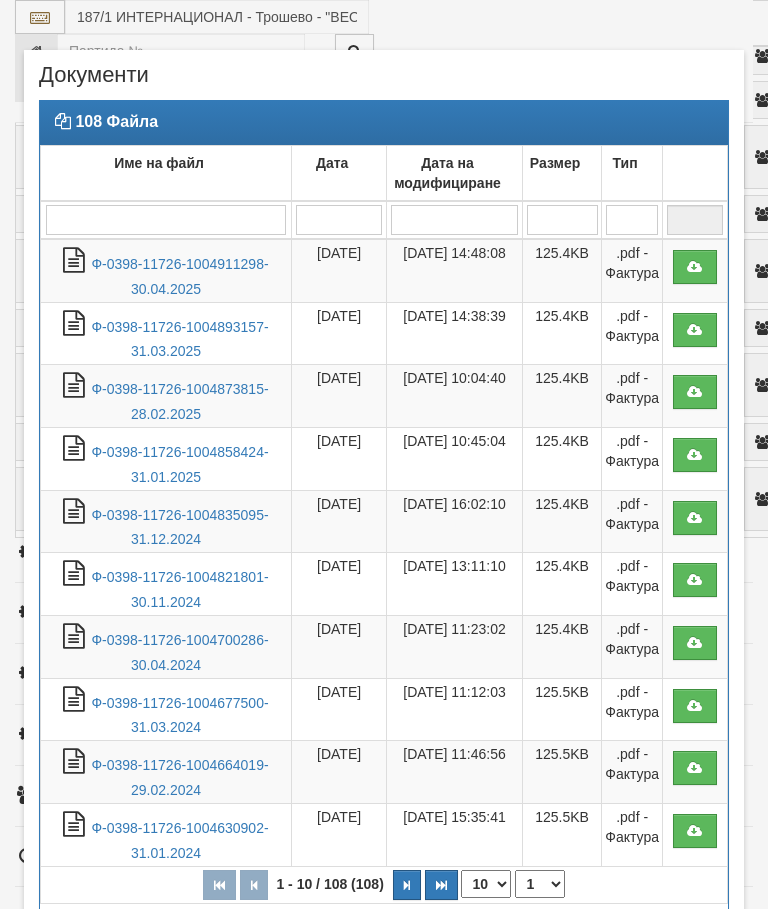 select on "10" 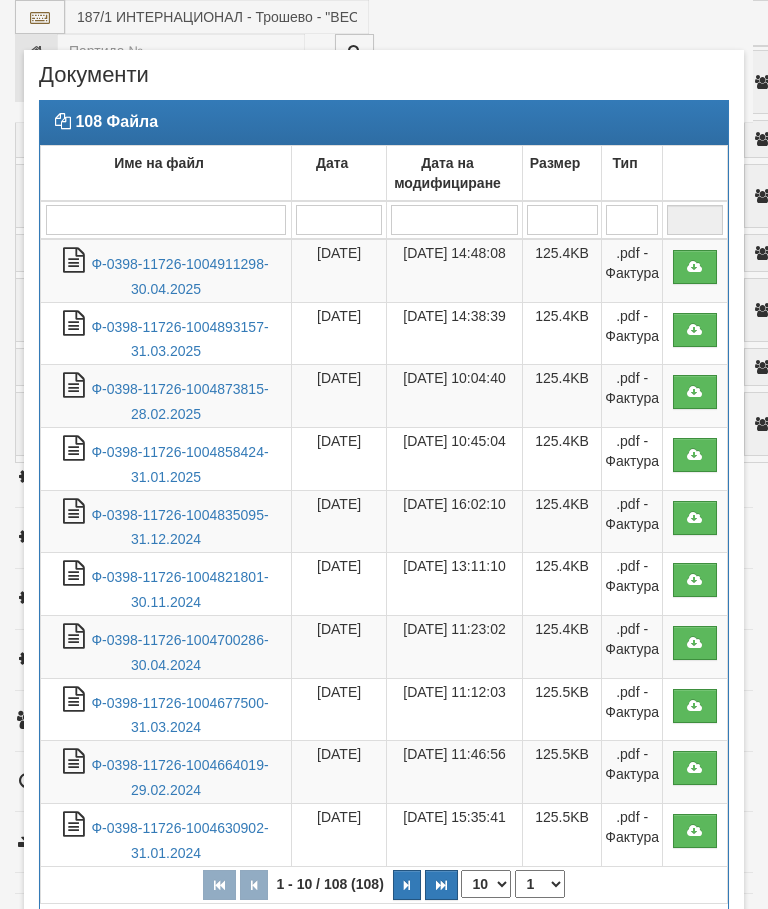click on "Ф-0398-11726-1004630902-31.01.2024" at bounding box center [179, 840] 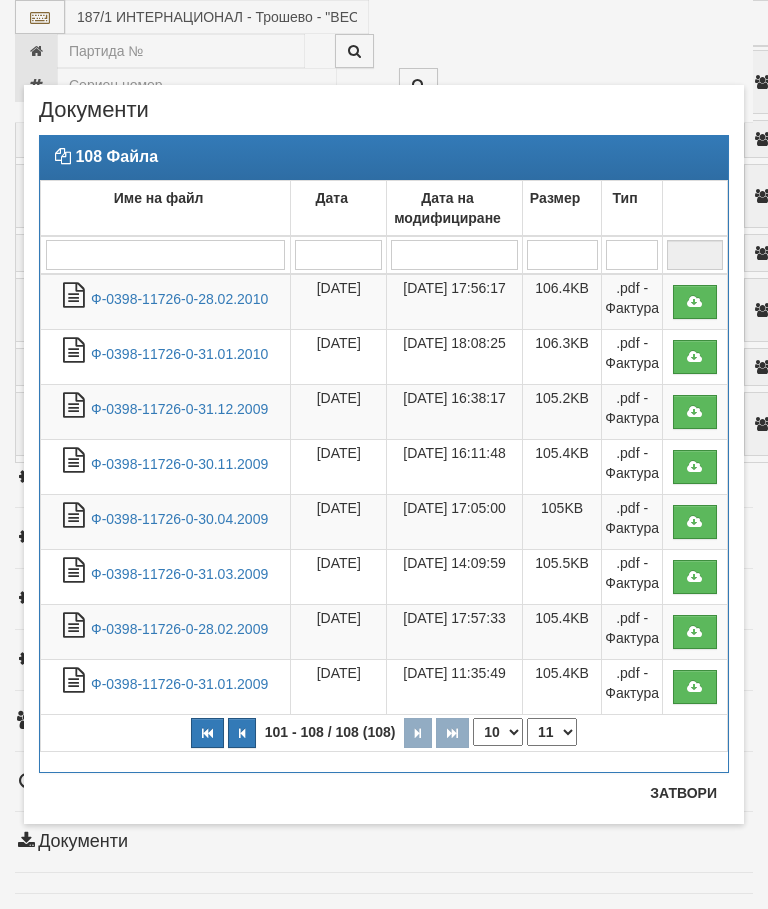 click on "Ф-0398-11726-0-28.02.2010" at bounding box center [179, 299] 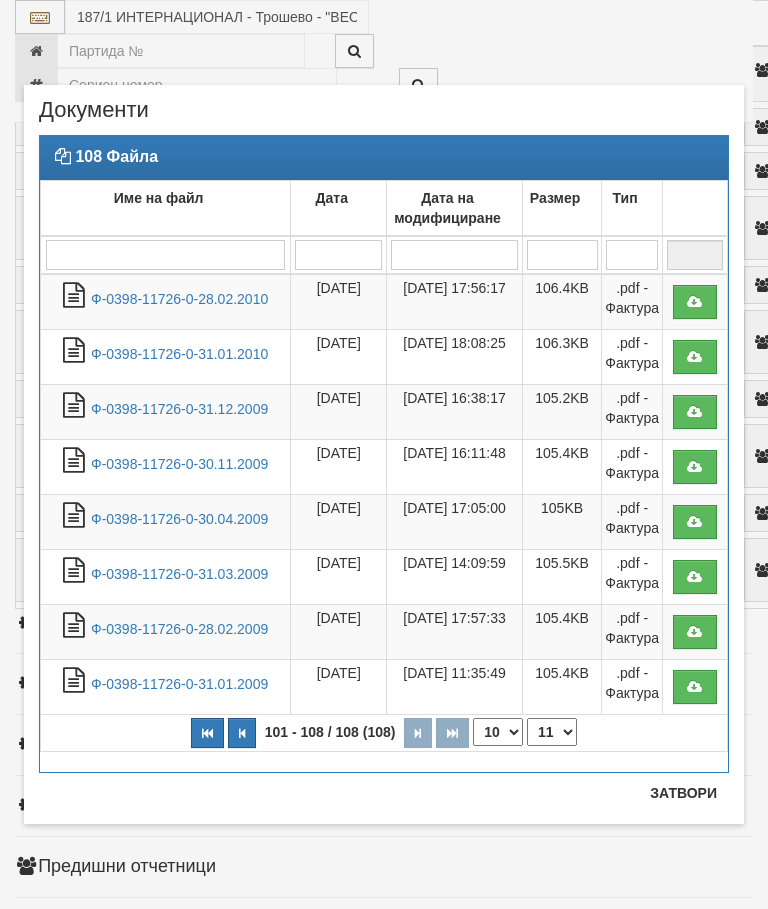 scroll, scrollTop: 5212, scrollLeft: 0, axis: vertical 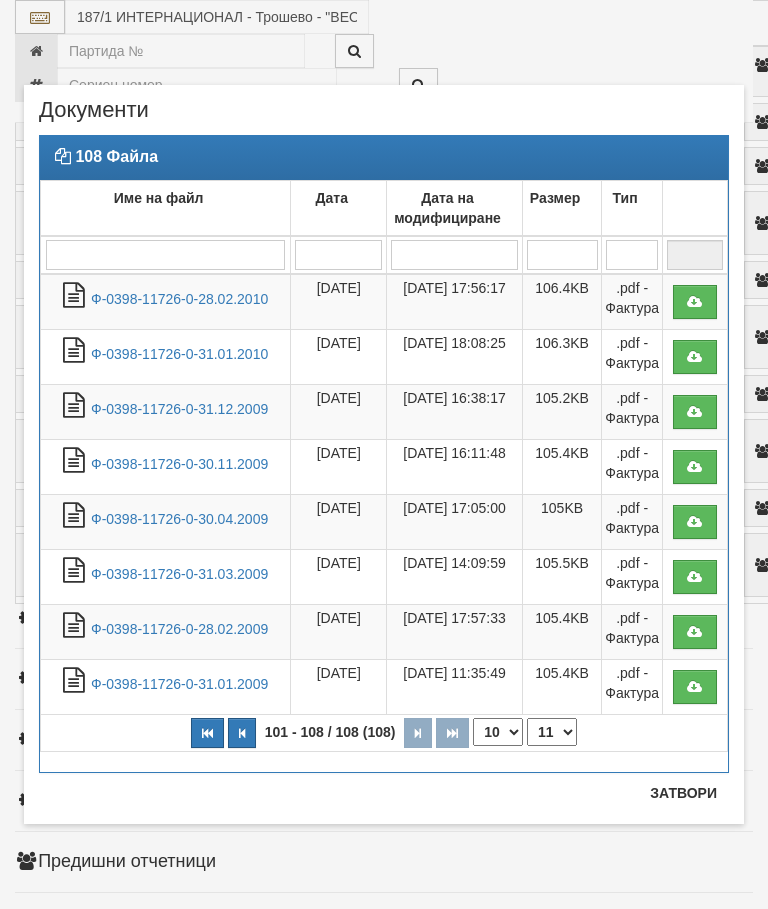 click on "1 2 3 4 5 6 7 8 9 10 11" at bounding box center (552, 732) 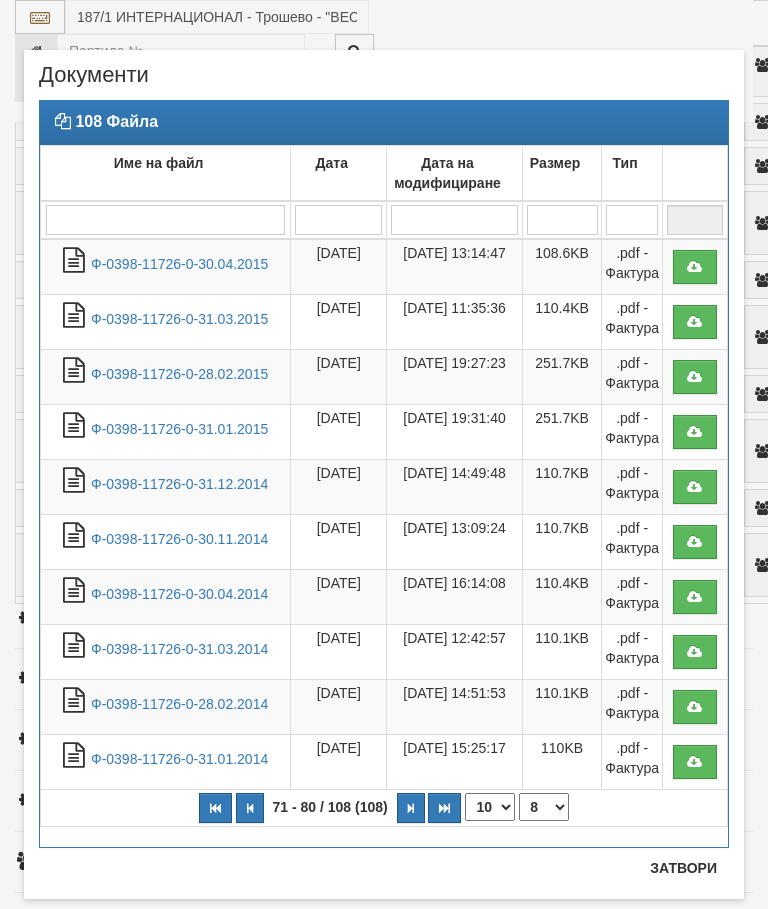 click on "Ф-0398-11726-0-31.03.2014" at bounding box center [179, 649] 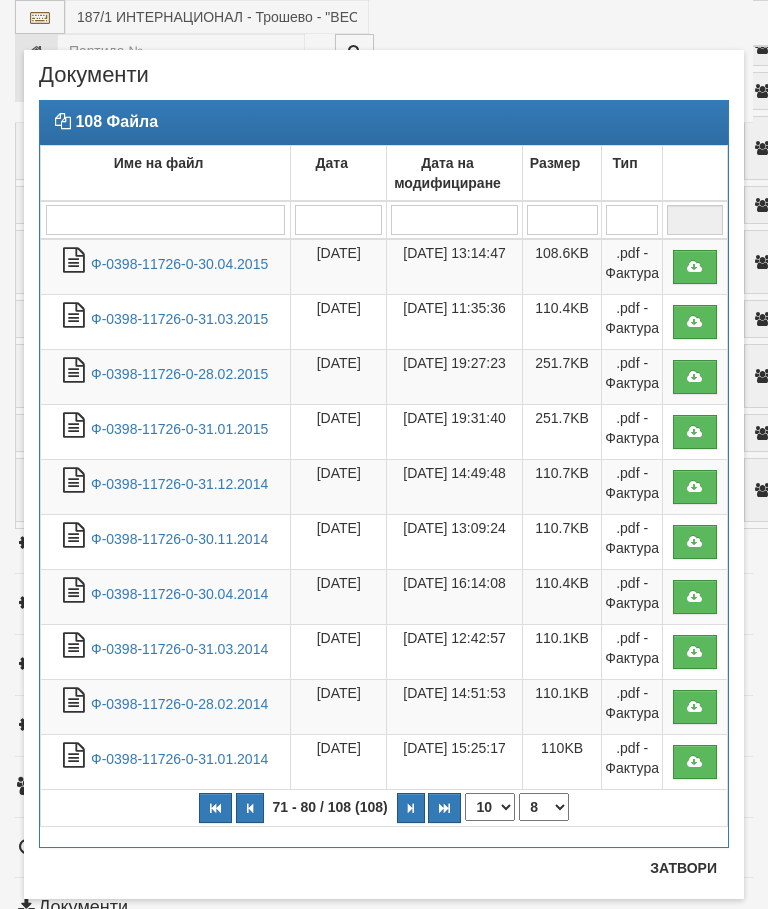 click on "1 2 3 4 5 6 7 8 9 10 11" at bounding box center [544, 807] 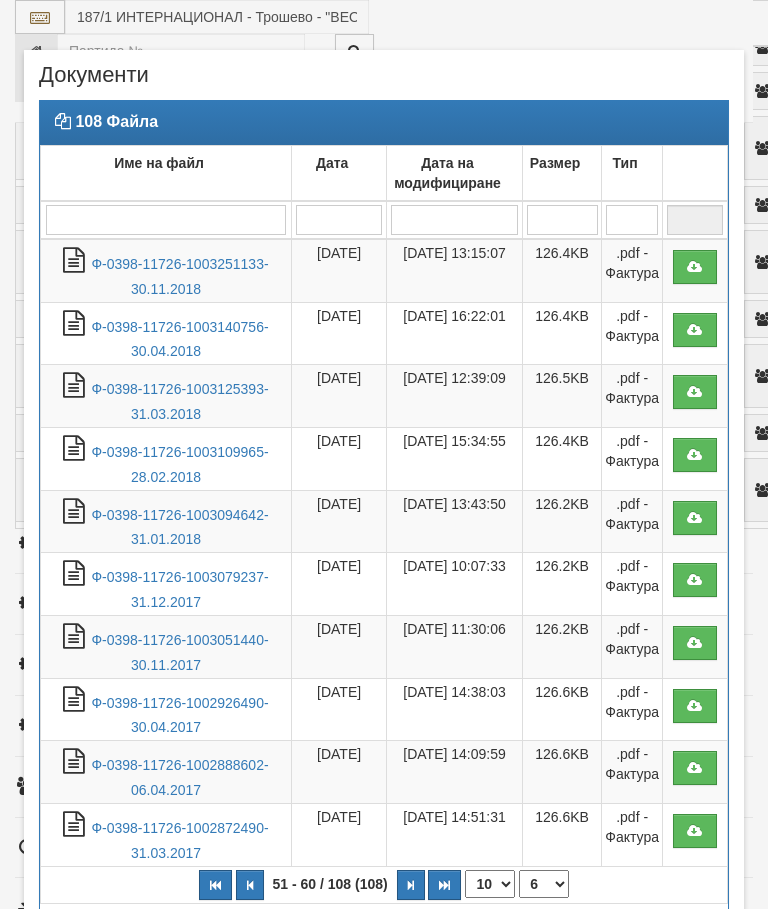 click on "1 2 3 4 5 6 7 8 9 10 11" at bounding box center (544, 884) 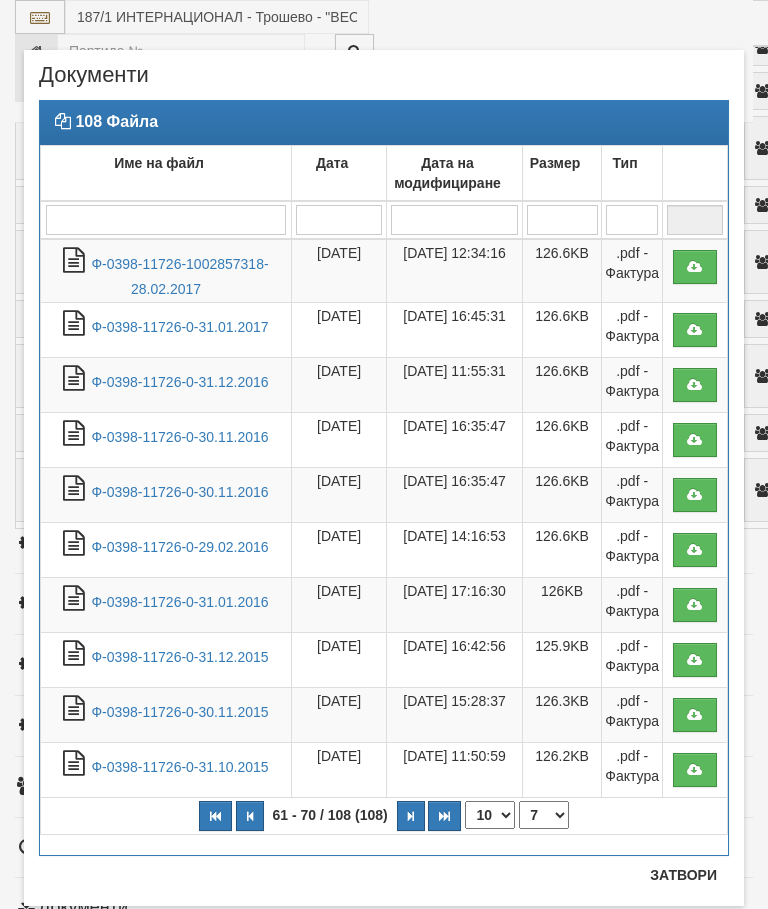 click on "Ф-0398-11726-0-31.01.2016" at bounding box center (179, 602) 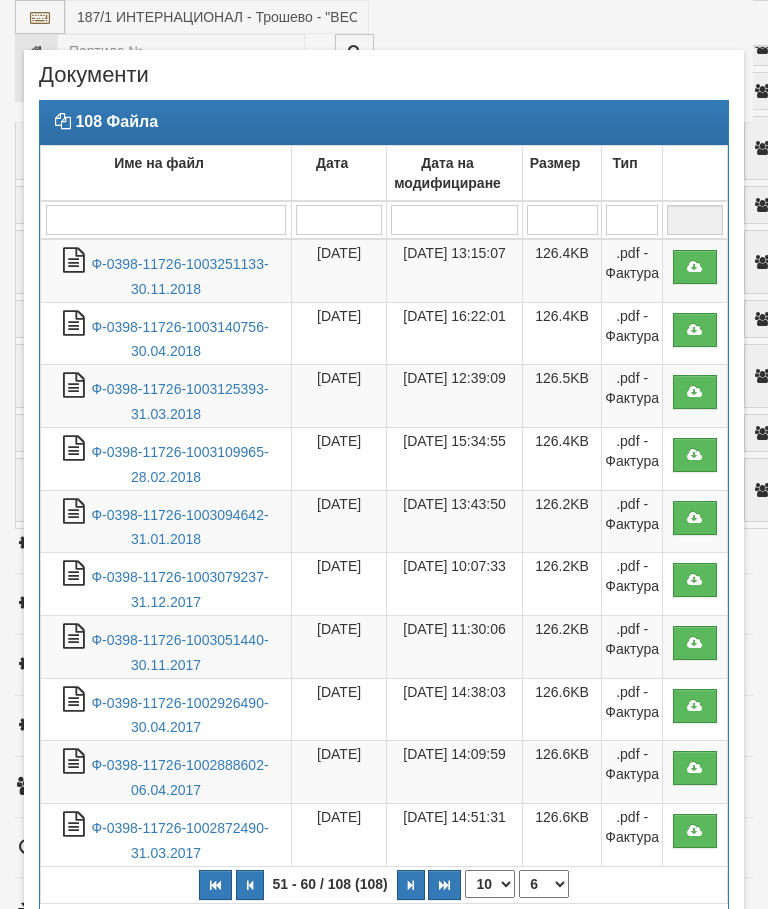 click on "Ф-0398-11726-1003140756-30.04.2018" at bounding box center (179, 339) 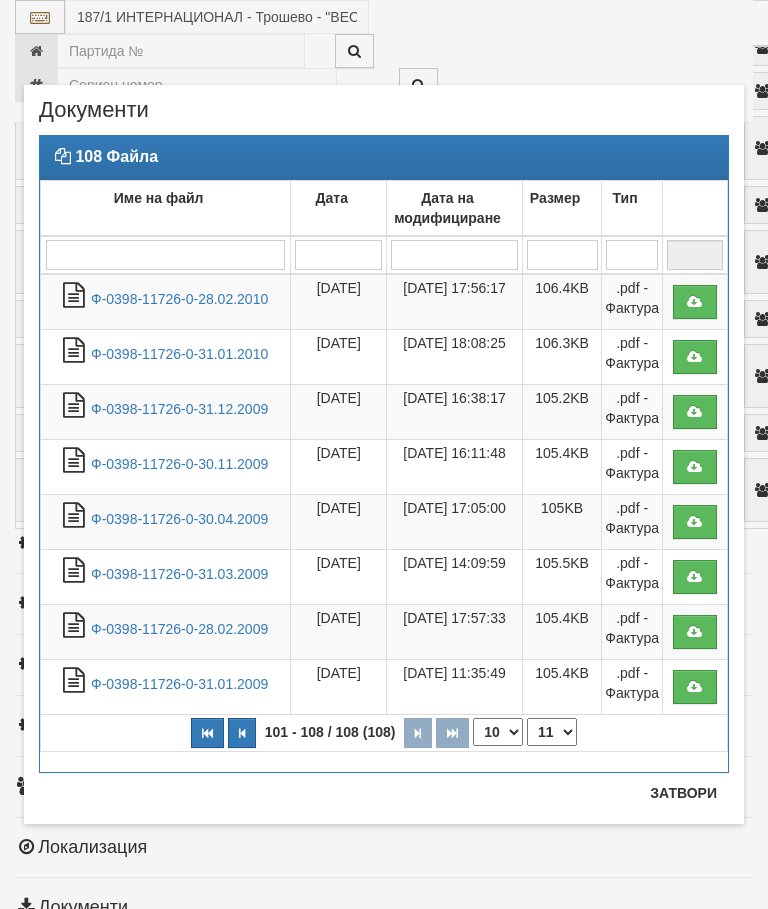 click on "Ф-0398-11726-0-31.01.2009" at bounding box center [179, 684] 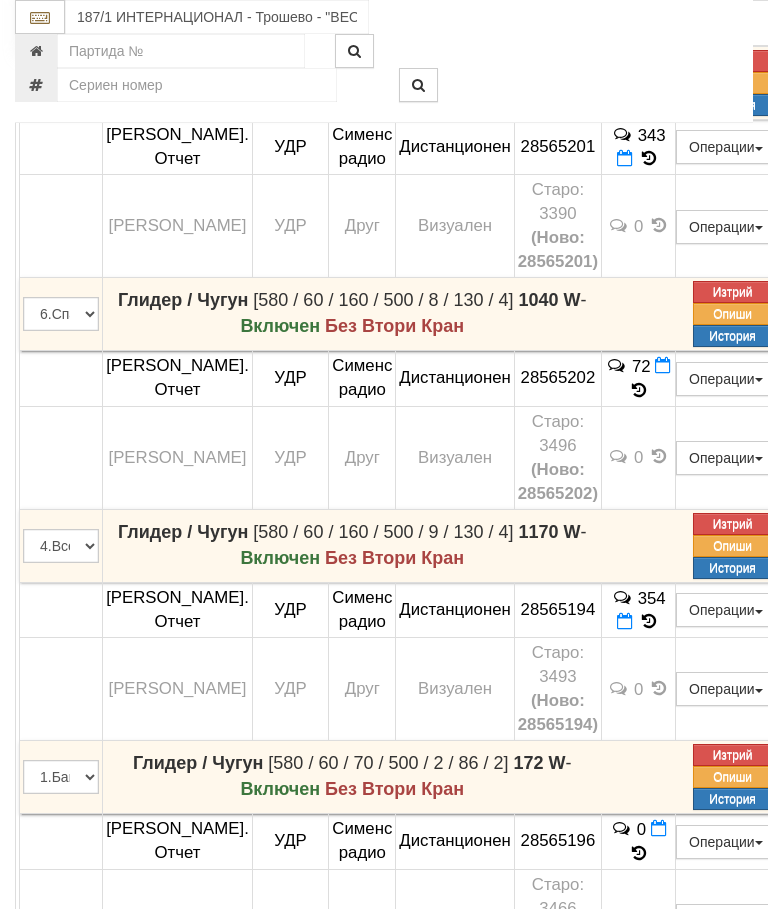 scroll, scrollTop: 4031, scrollLeft: 0, axis: vertical 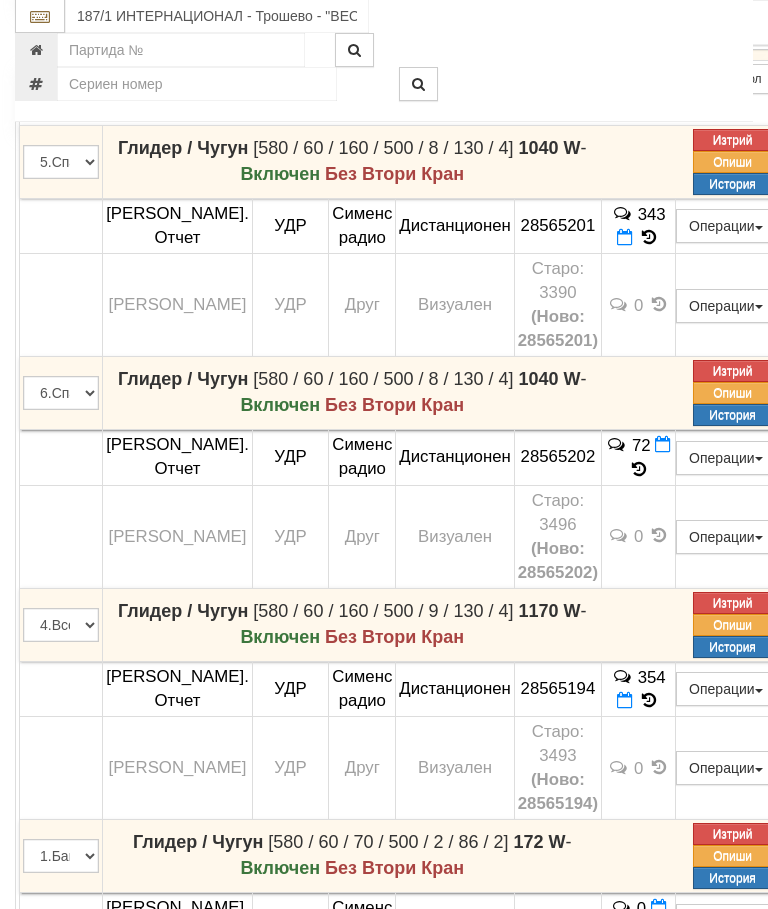 click at bounding box center (44, -101) 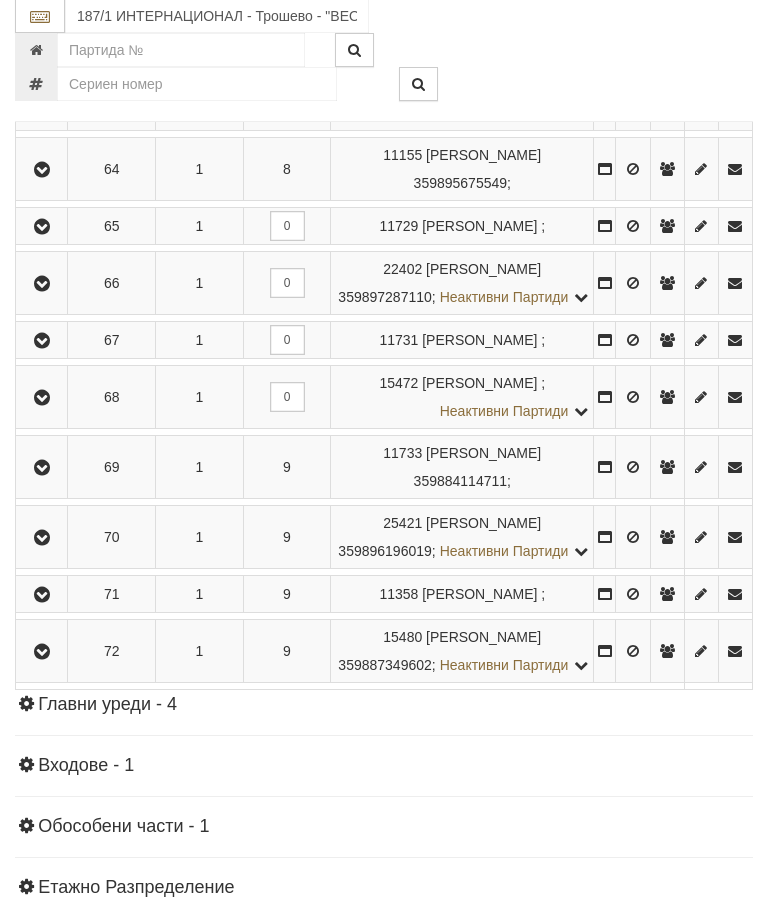 scroll, scrollTop: 4828, scrollLeft: 0, axis: vertical 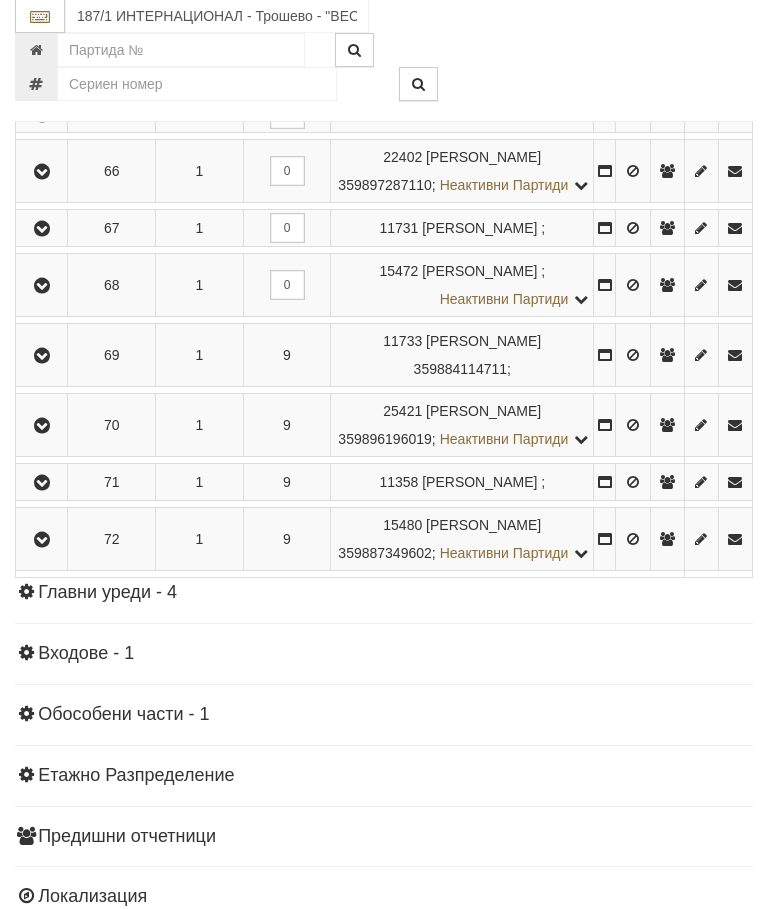 click at bounding box center (42, -151) 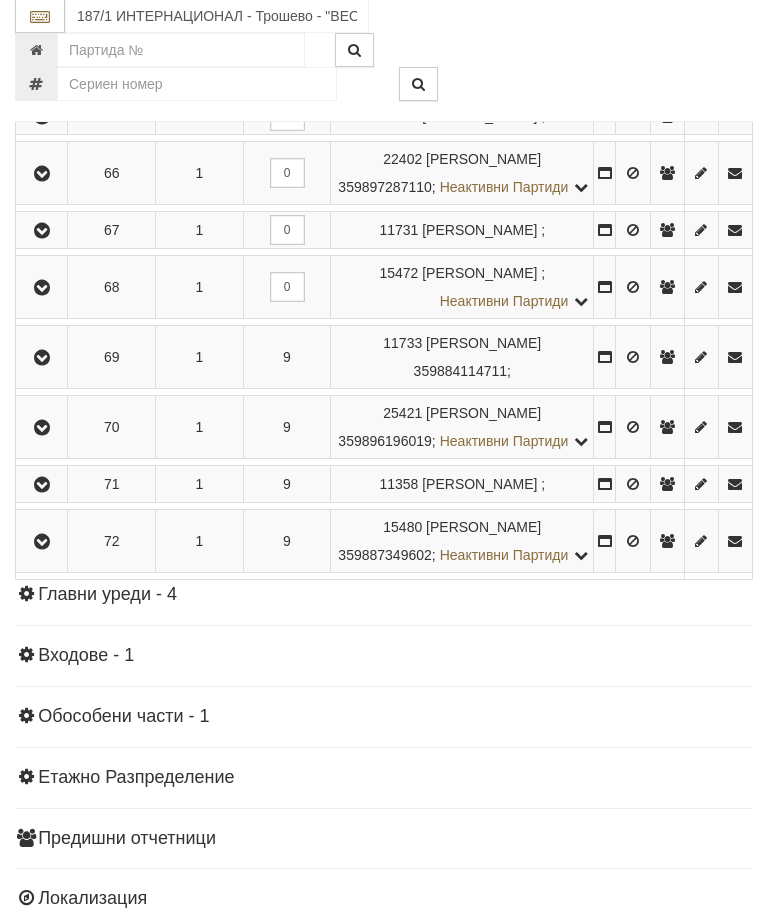 scroll, scrollTop: 4829, scrollLeft: 0, axis: vertical 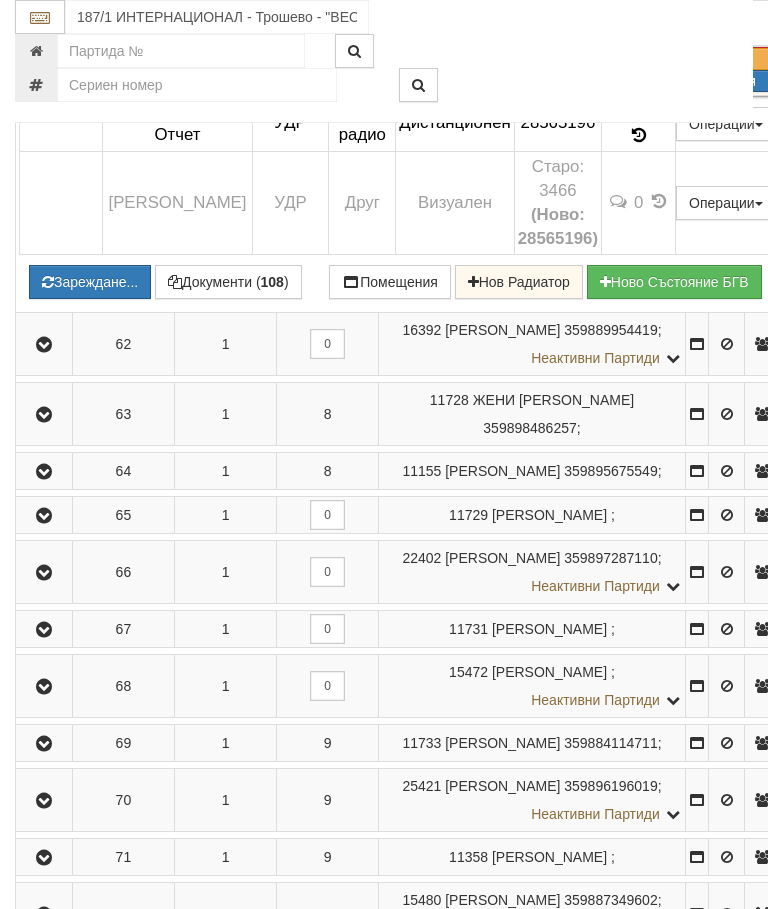 click on "Зареждане..." at bounding box center [90, 282] 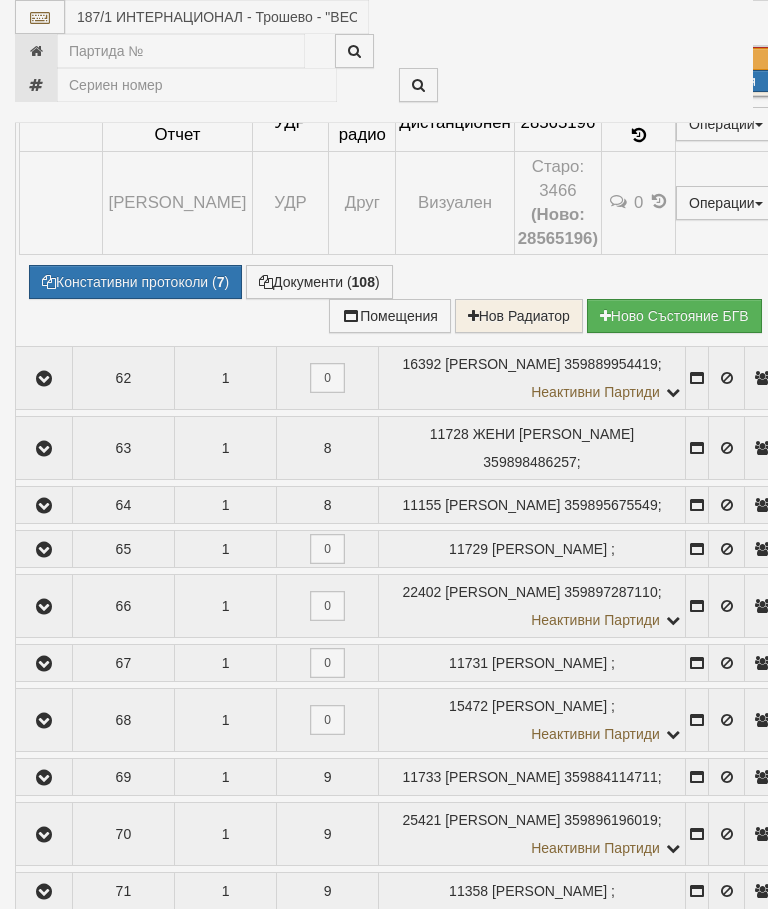 select on "10" 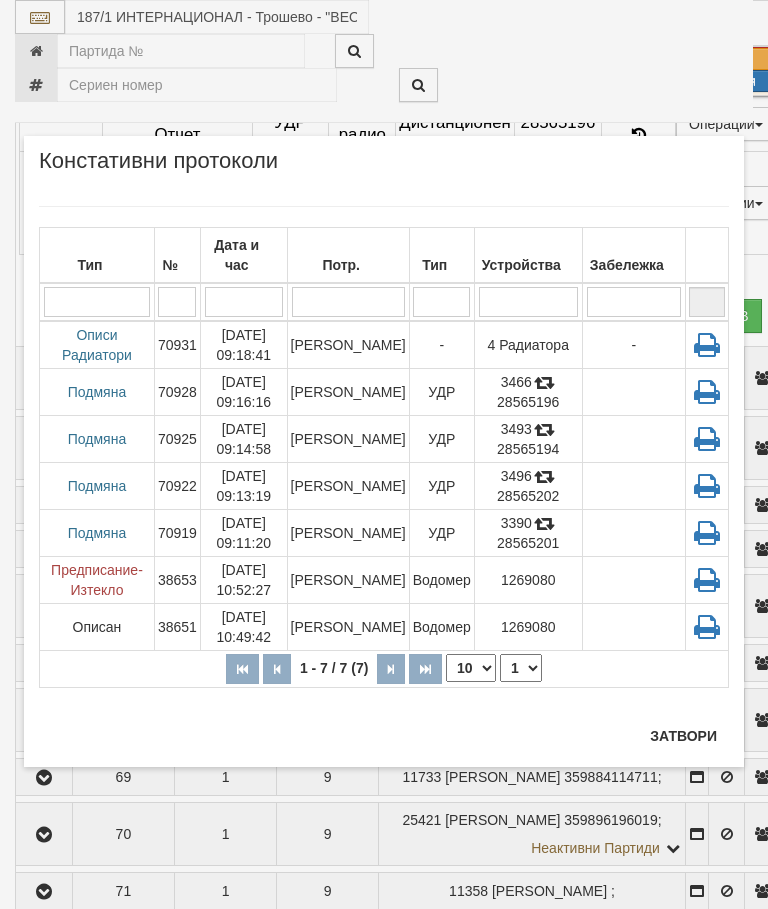 click on "10/02/2022 09:11:20" at bounding box center (243, 533) 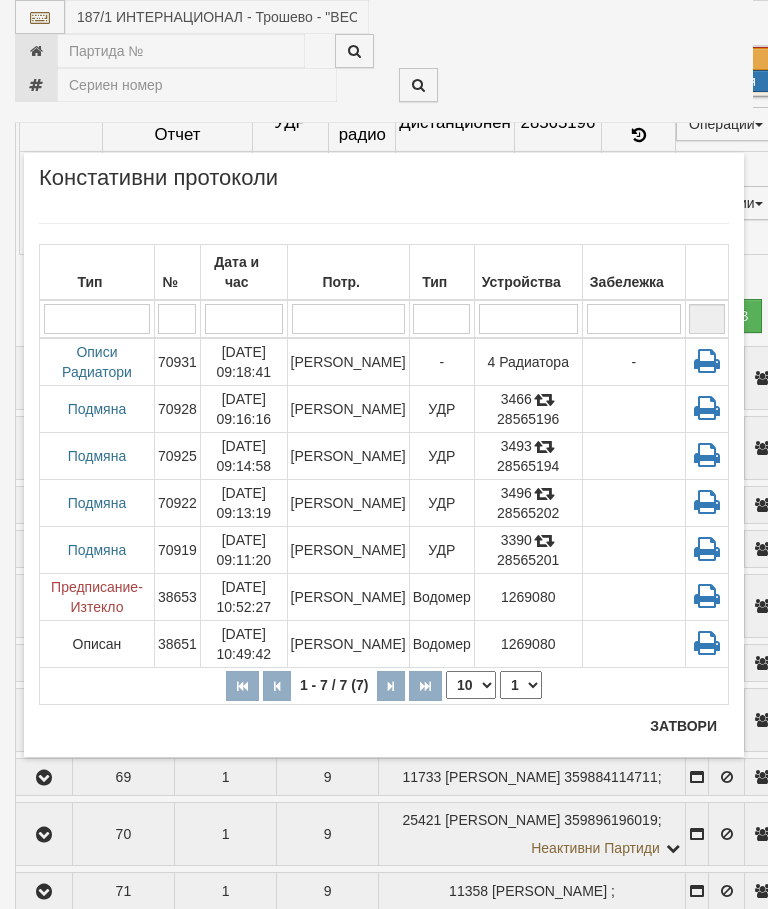 scroll, scrollTop: 4904, scrollLeft: 0, axis: vertical 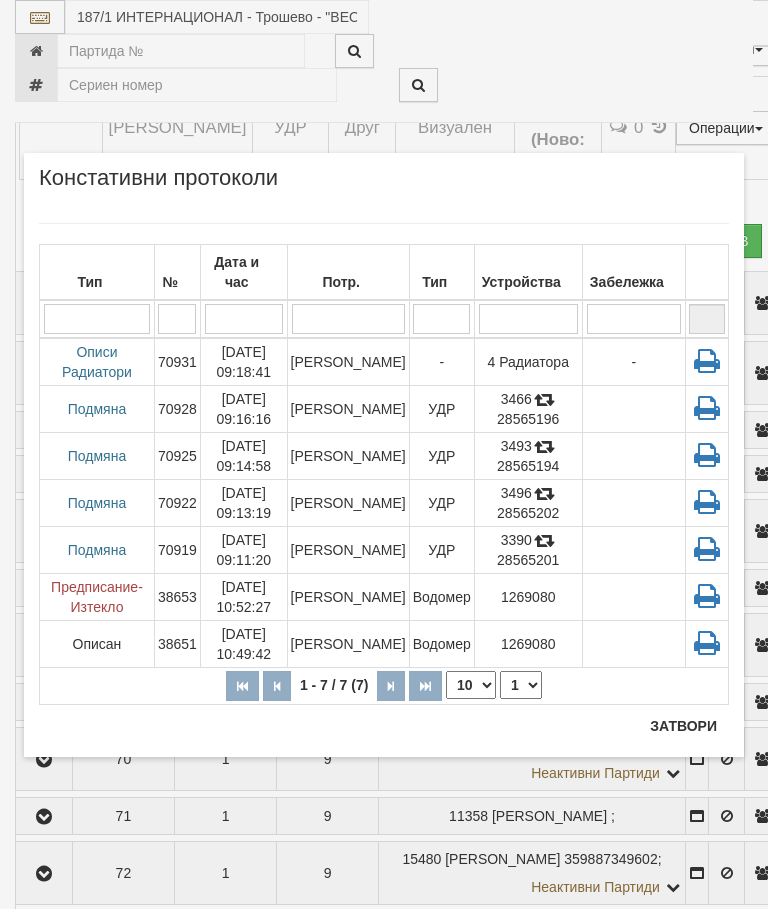 click on "Затвори" at bounding box center (683, 726) 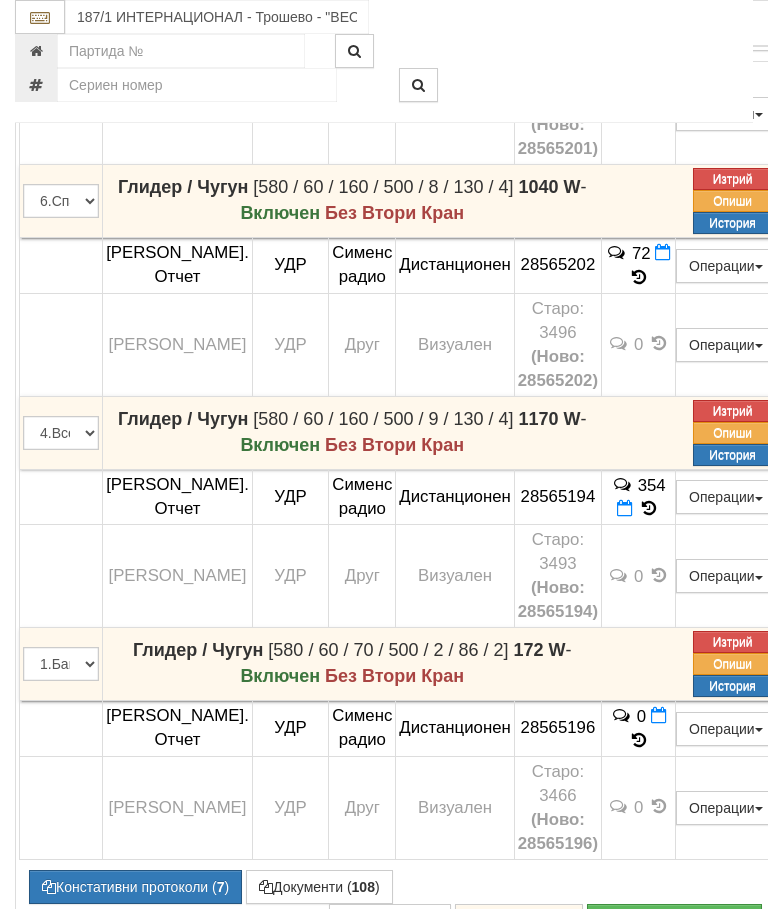 scroll, scrollTop: 4174, scrollLeft: 0, axis: vertical 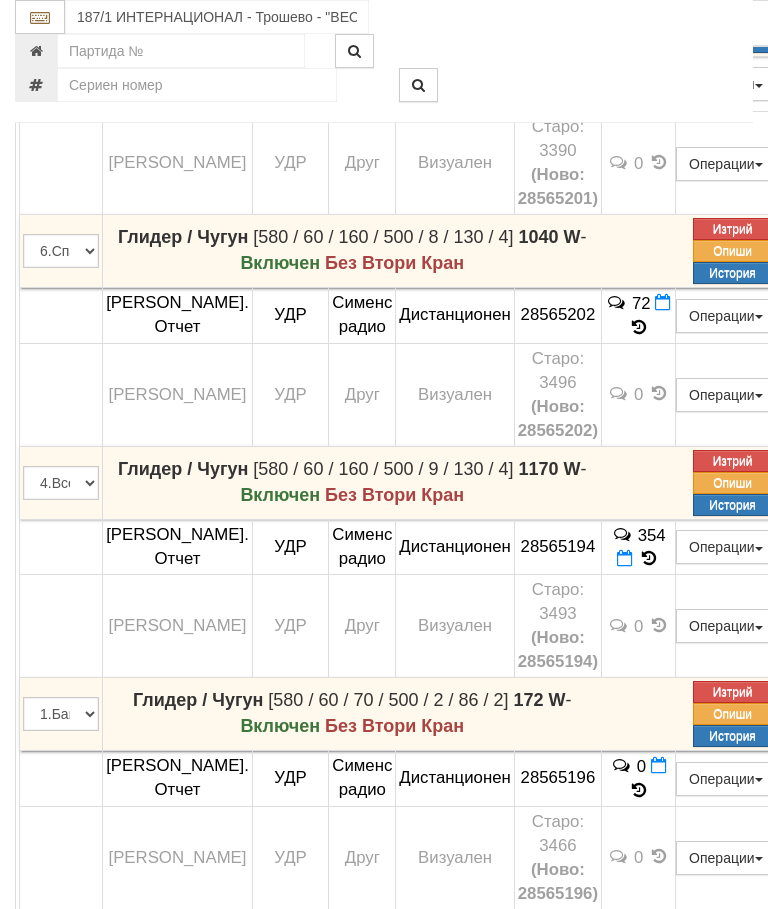 click at bounding box center (44, -244) 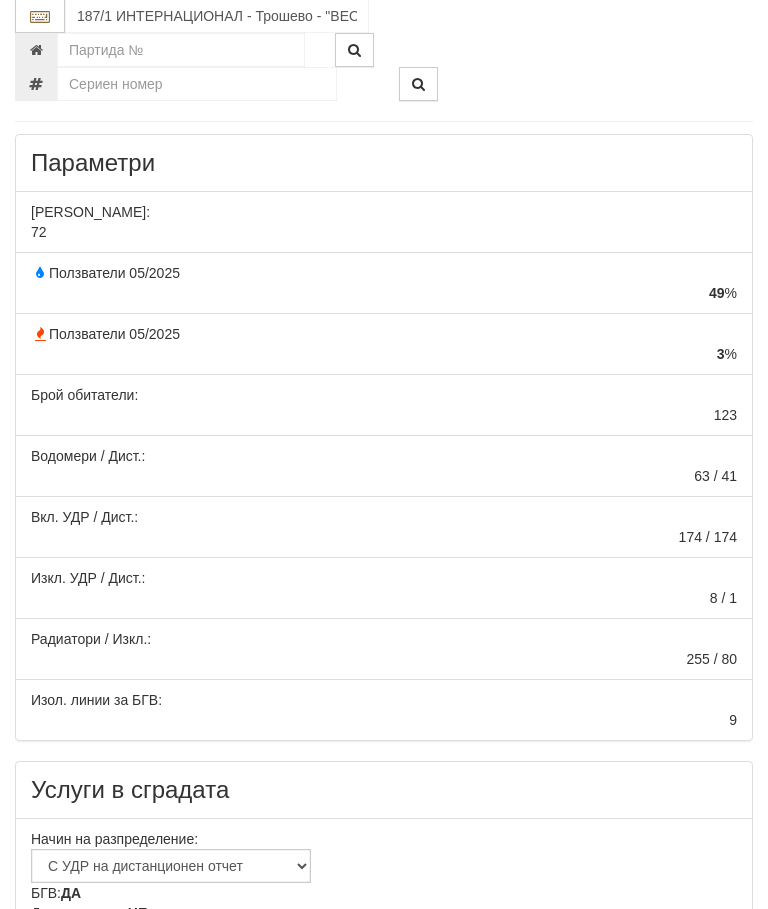 scroll, scrollTop: 0, scrollLeft: 0, axis: both 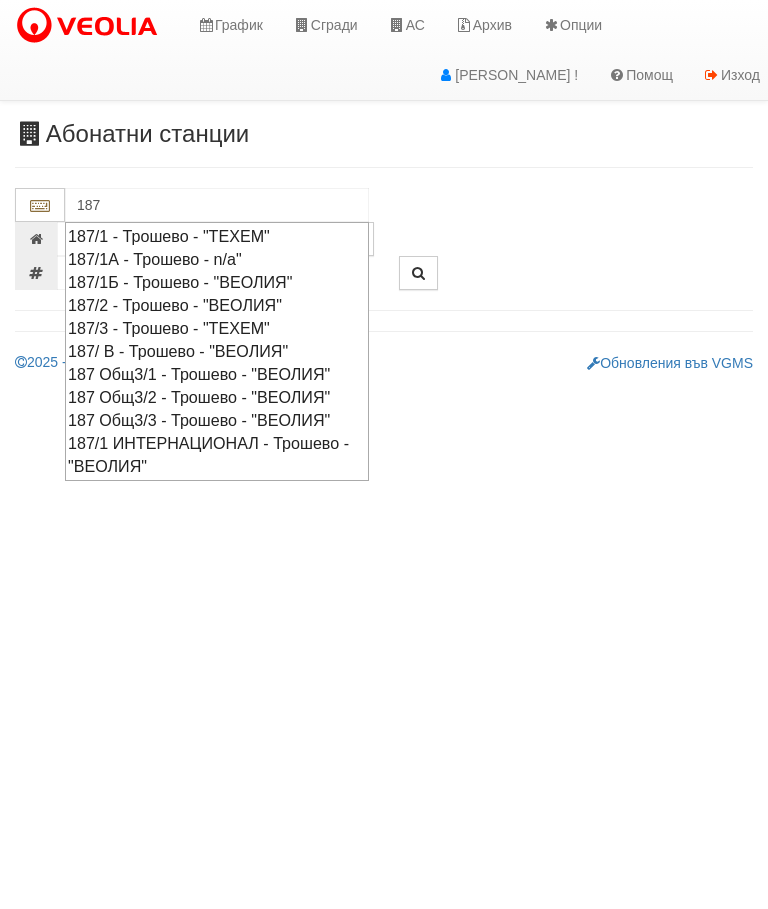 click on "187/1 ИНТЕРНАЦИОНАЛ - Трошево - "ВЕОЛИЯ"" at bounding box center (217, 455) 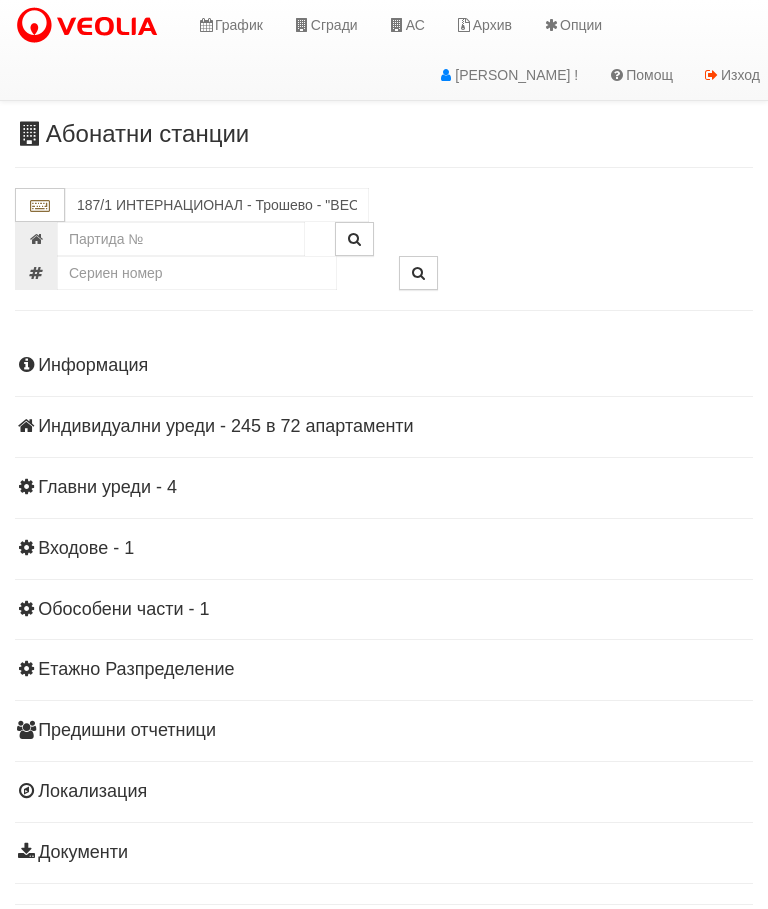 click on "Информация
Параметри
Брой Апартаменти:
72
Ползватели 05/2025
49  %
3  % 123" at bounding box center [384, 607] 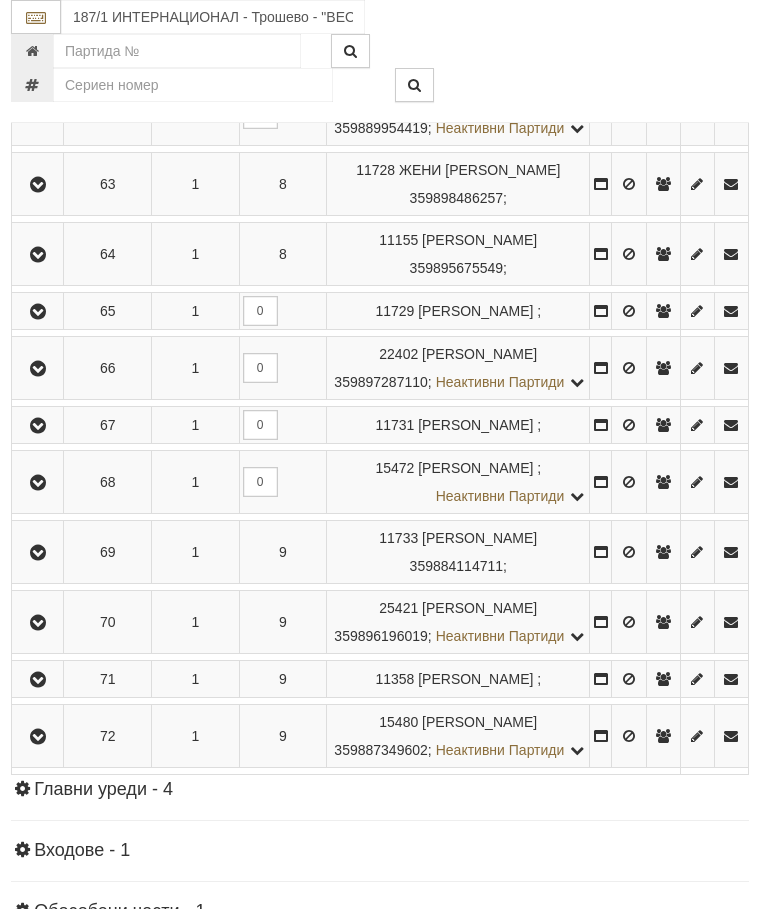 scroll, scrollTop: 4632, scrollLeft: 4, axis: both 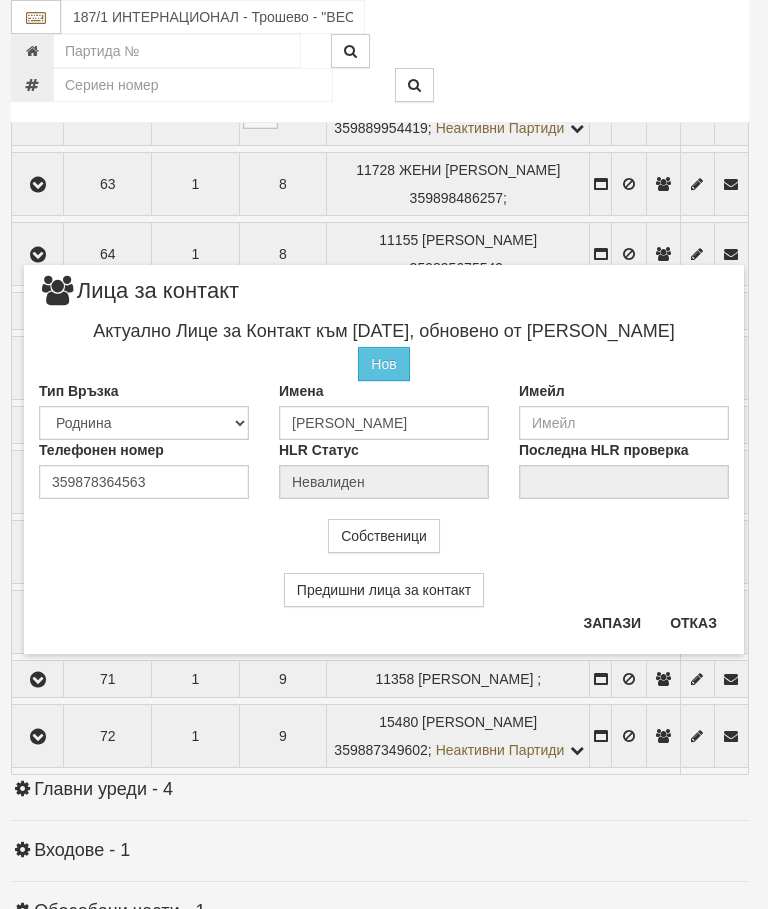 click on "Отказ" at bounding box center [693, 623] 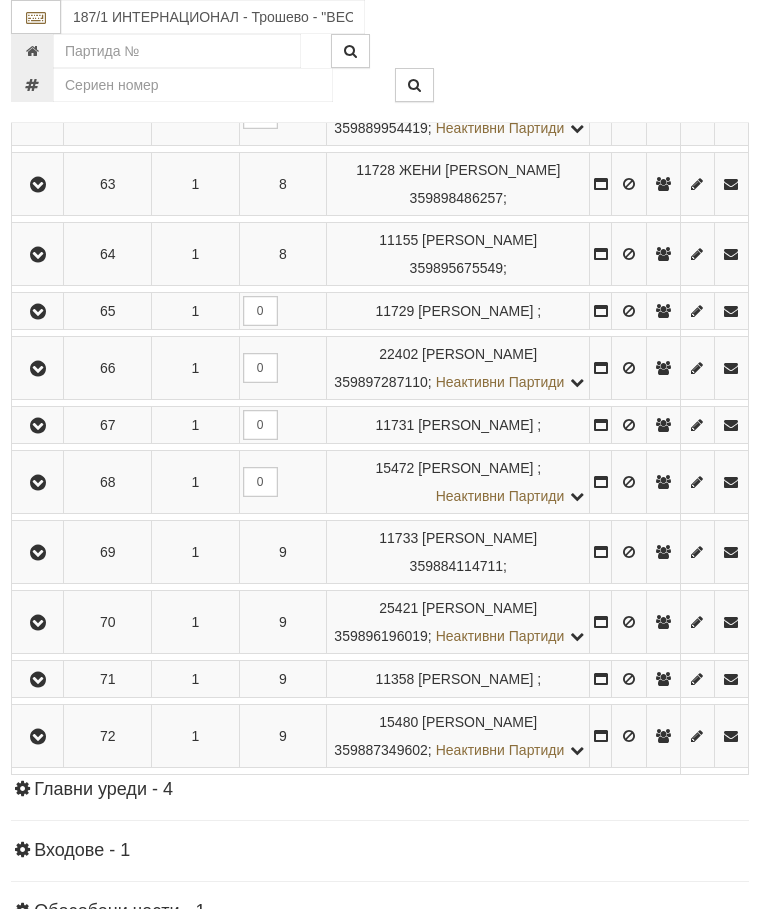 click at bounding box center (38, -263) 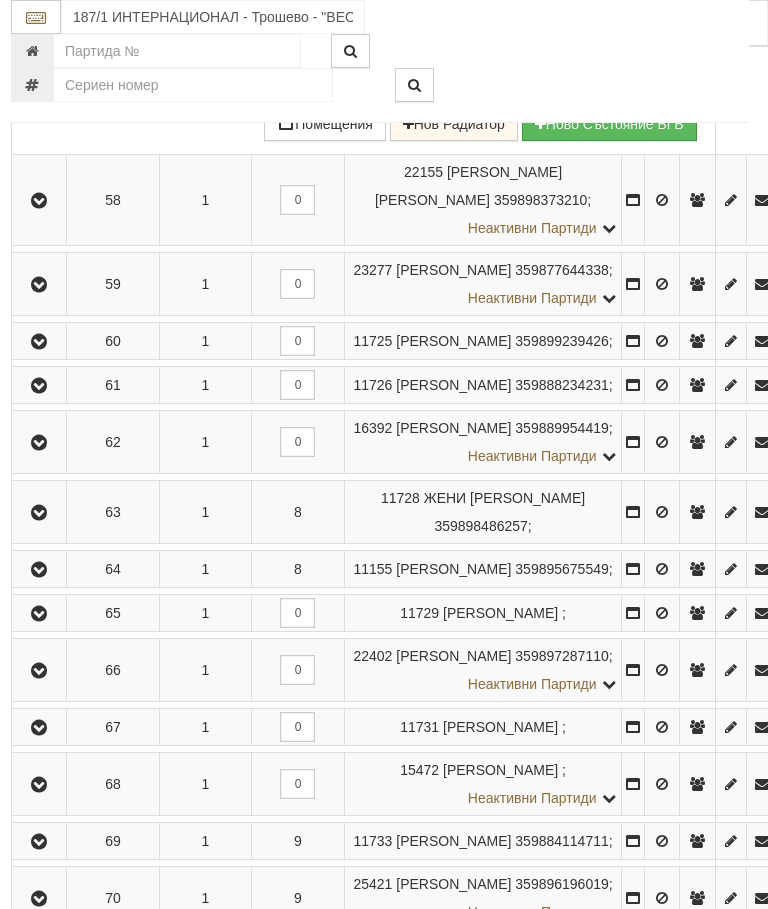 scroll, scrollTop: 3882, scrollLeft: 4, axis: both 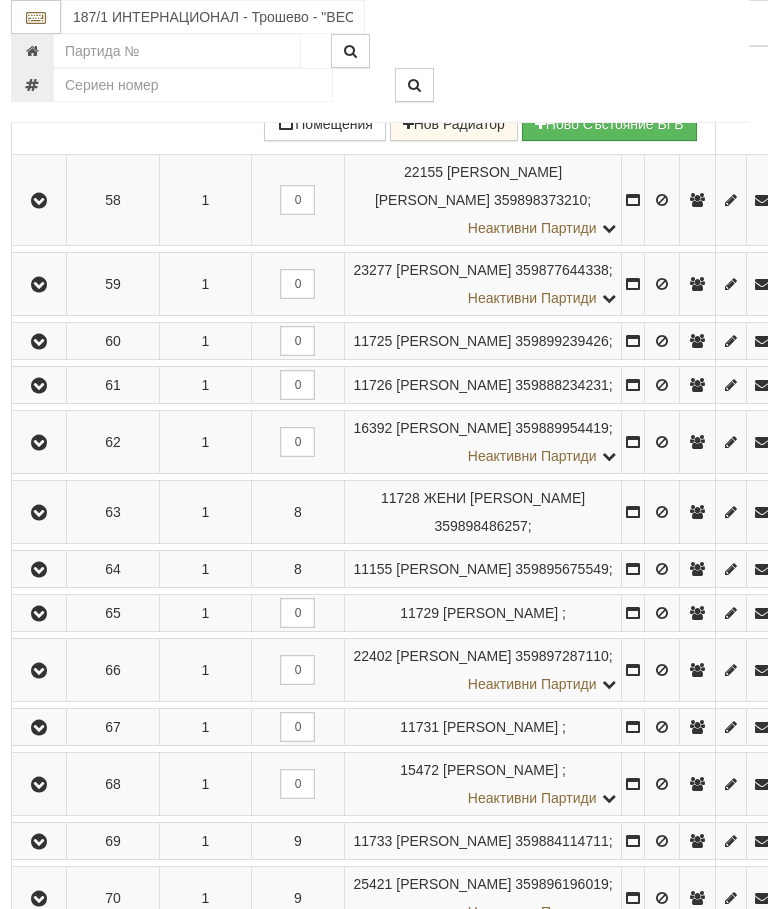 click at bounding box center (574, 46) 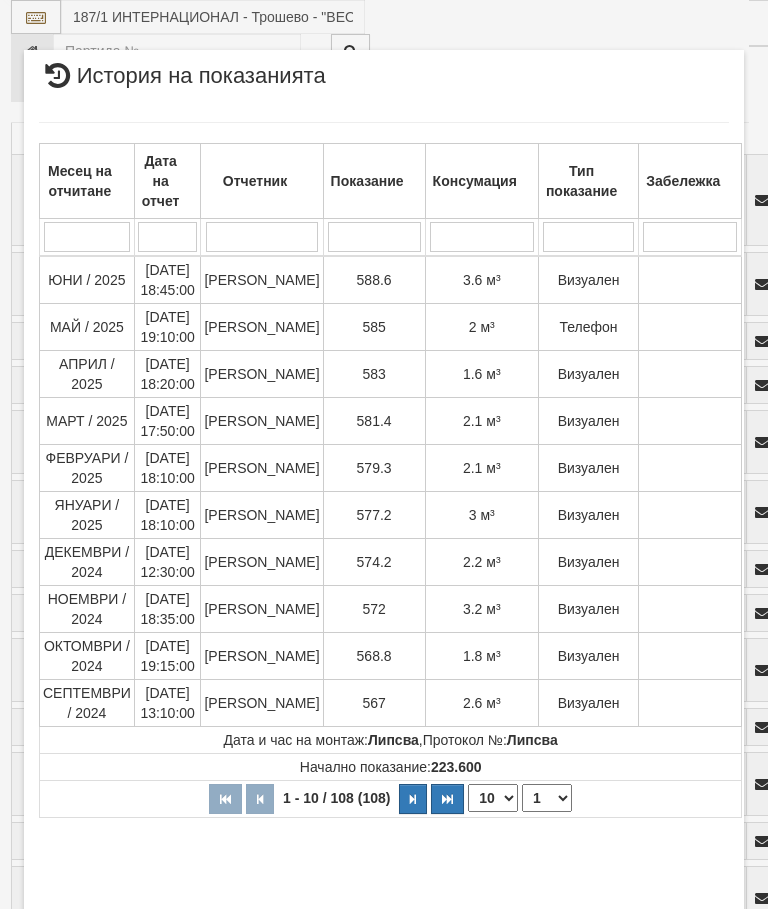select on "10" 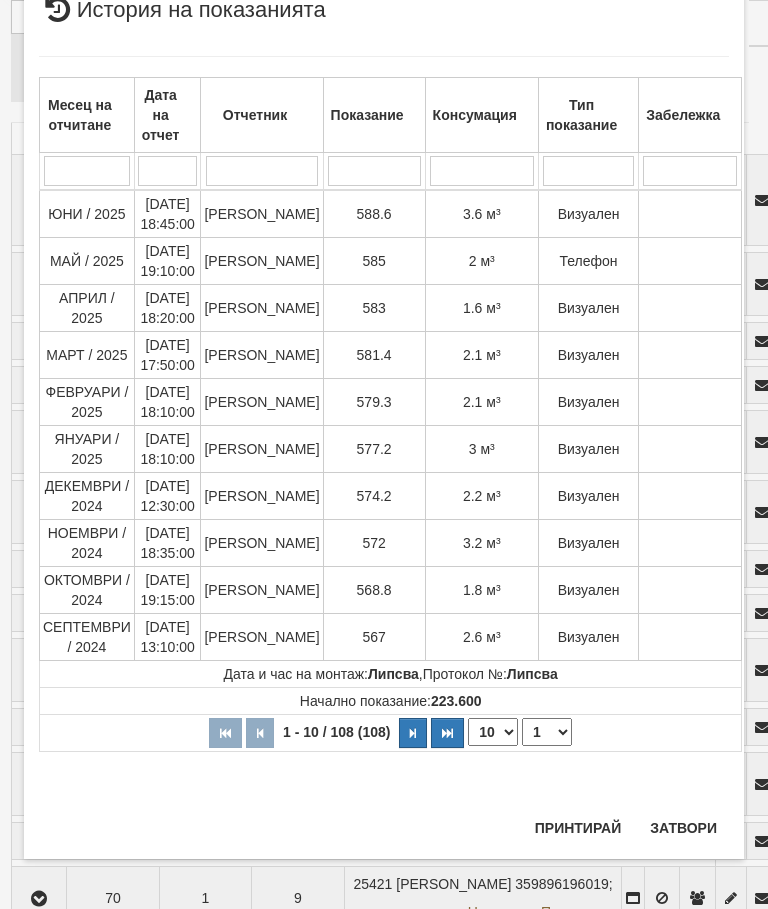 scroll, scrollTop: 2083, scrollLeft: 0, axis: vertical 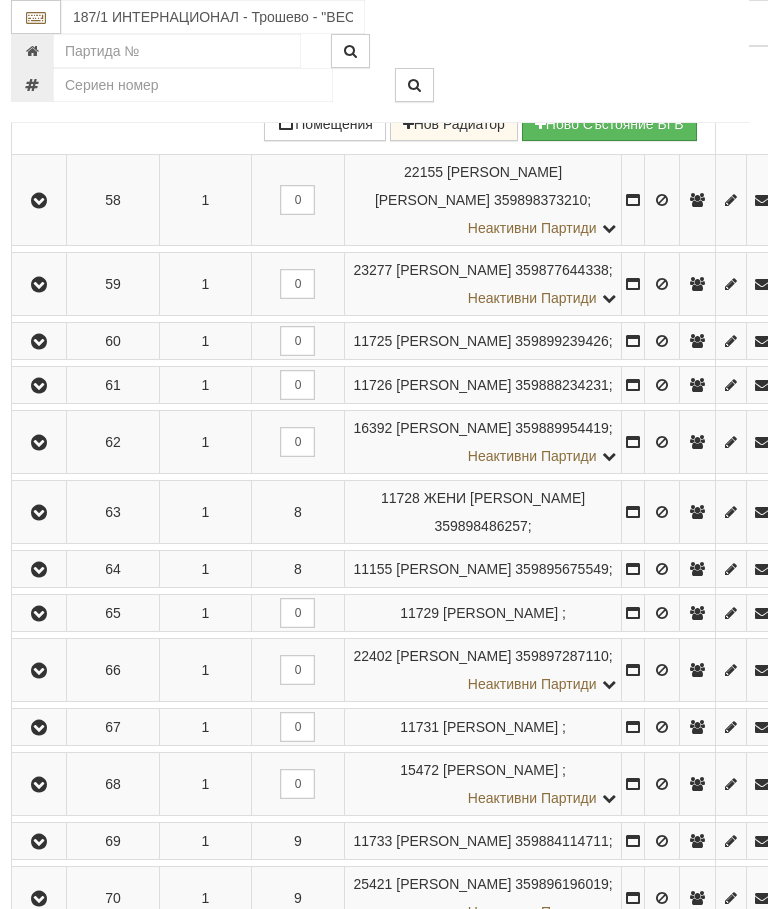 click on "Зареждане..." at bounding box center [86, 90] 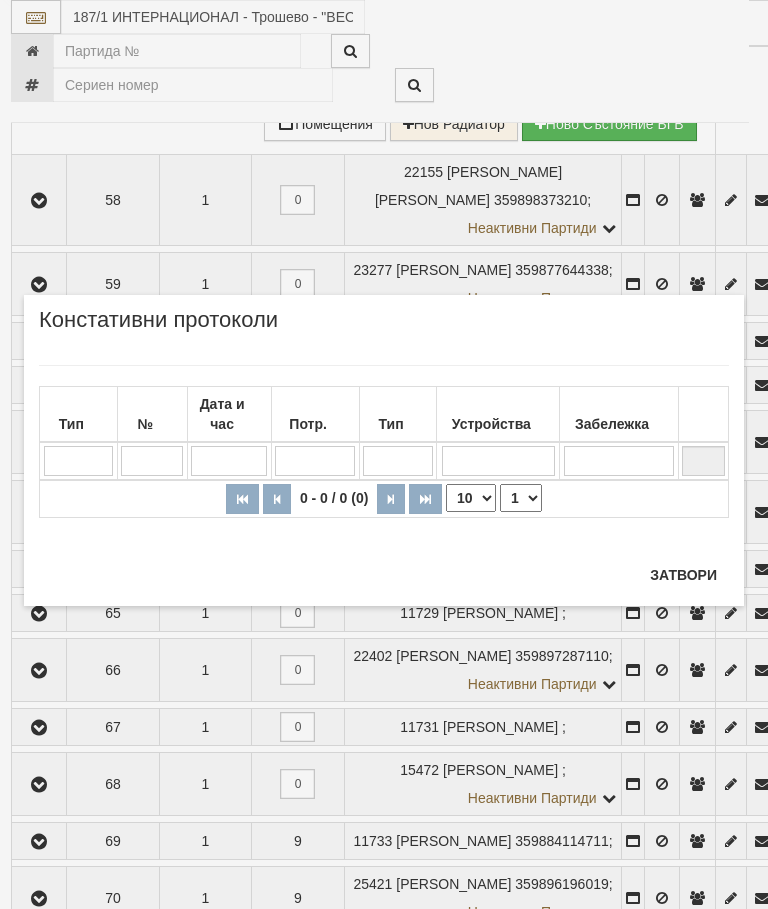 click on "Затвори" at bounding box center (683, 575) 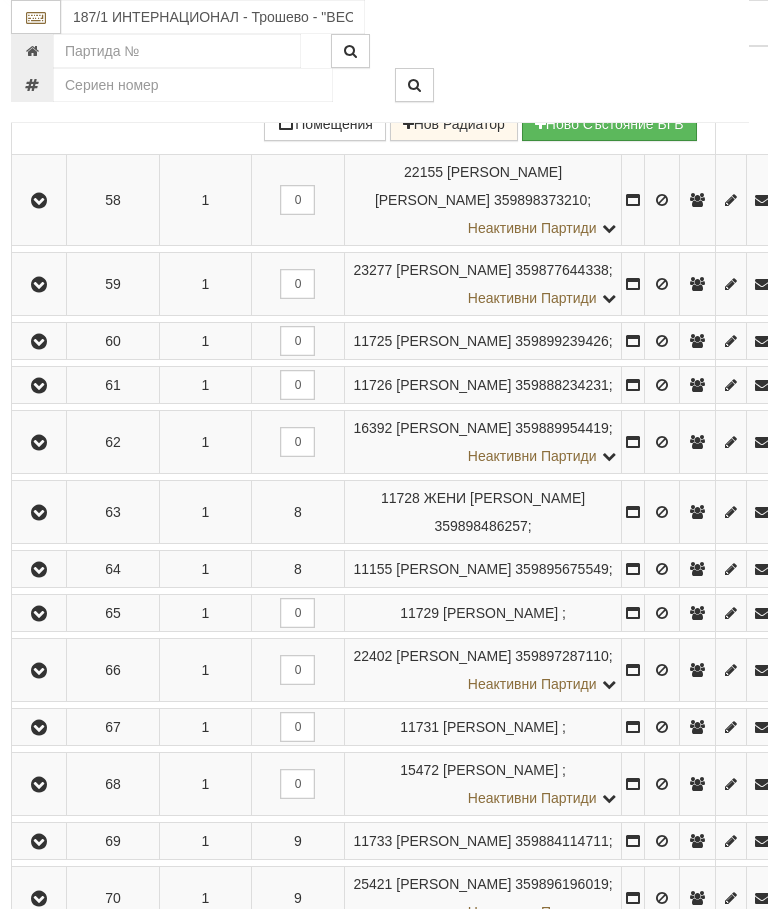 click at bounding box center (39, -137) 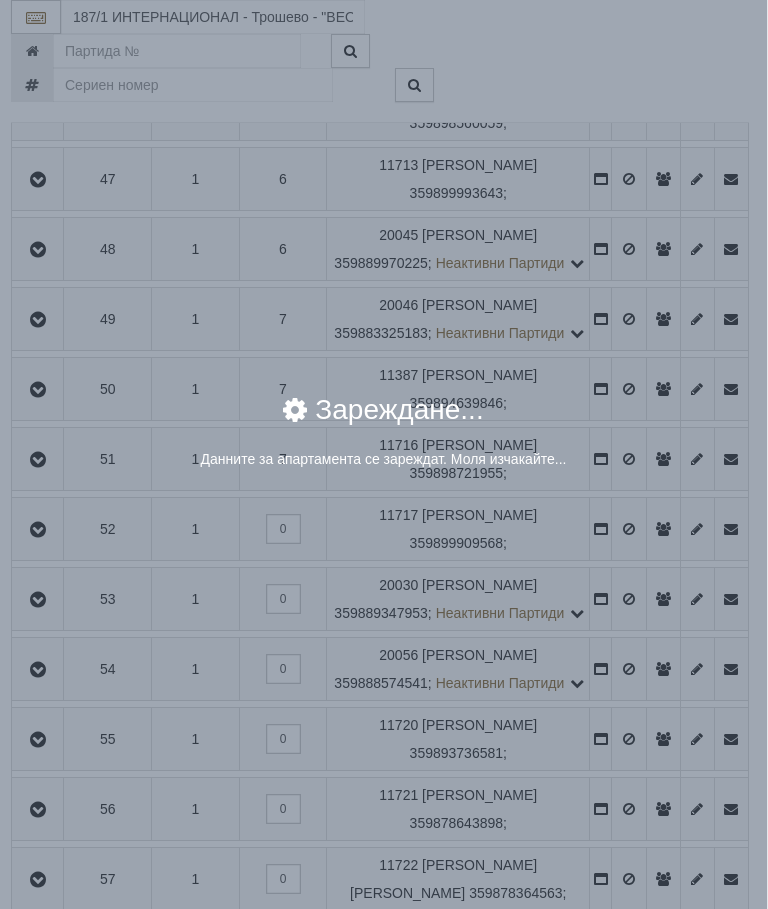 scroll, scrollTop: 3489, scrollLeft: 4, axis: both 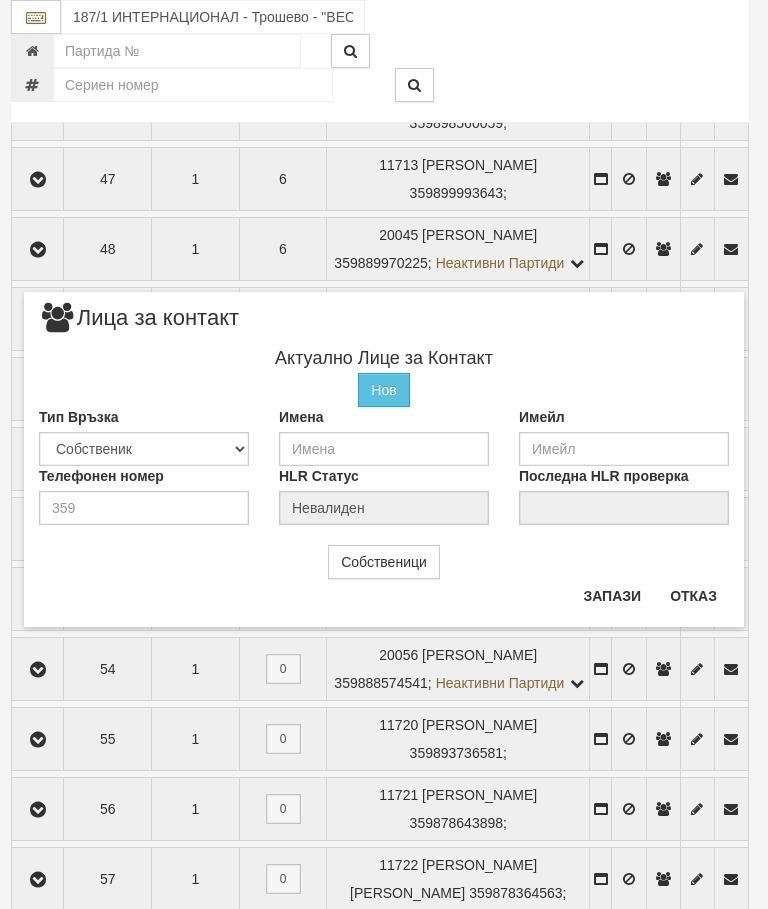 click on "Отказ" at bounding box center (693, 596) 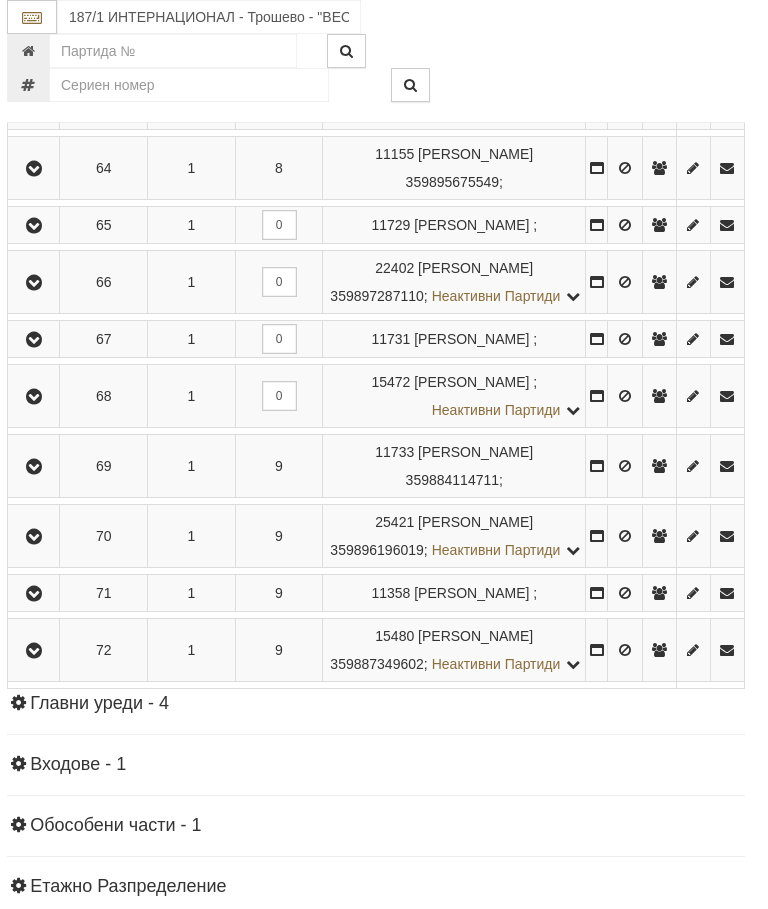 scroll, scrollTop: 4772, scrollLeft: 7, axis: both 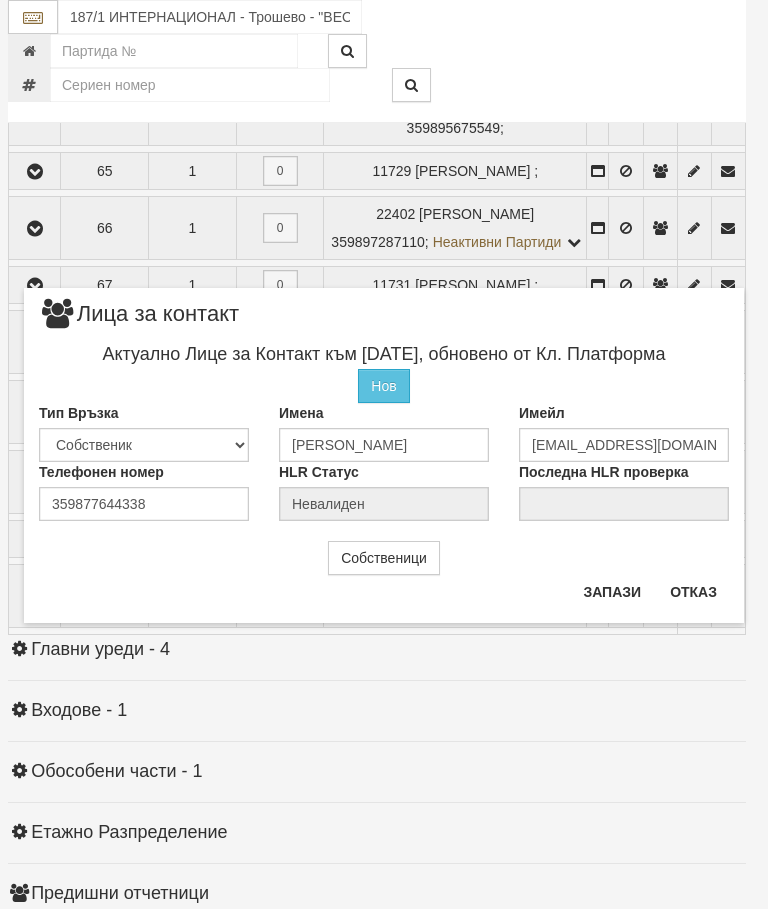 click on "Отказ" at bounding box center [693, 592] 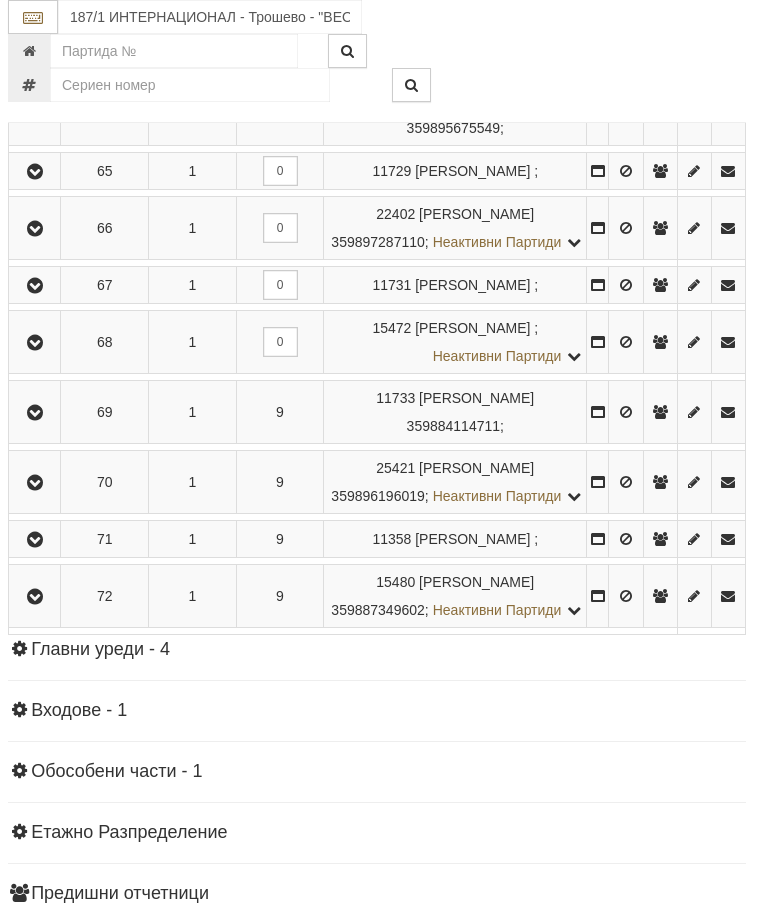 click at bounding box center (35, -235) 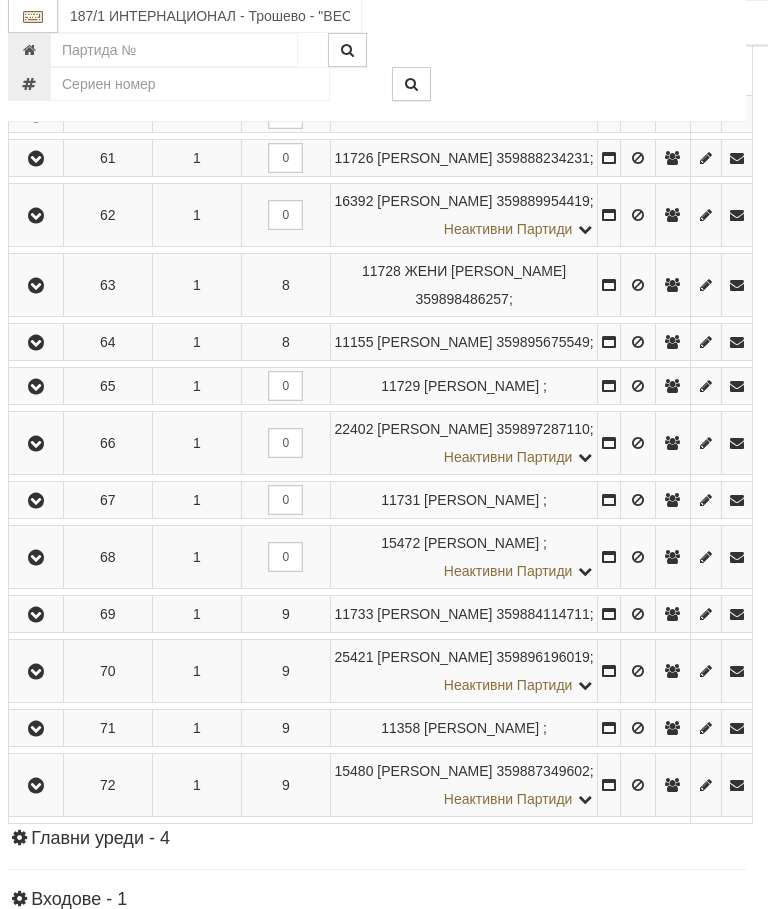 scroll, scrollTop: 4109, scrollLeft: 7, axis: both 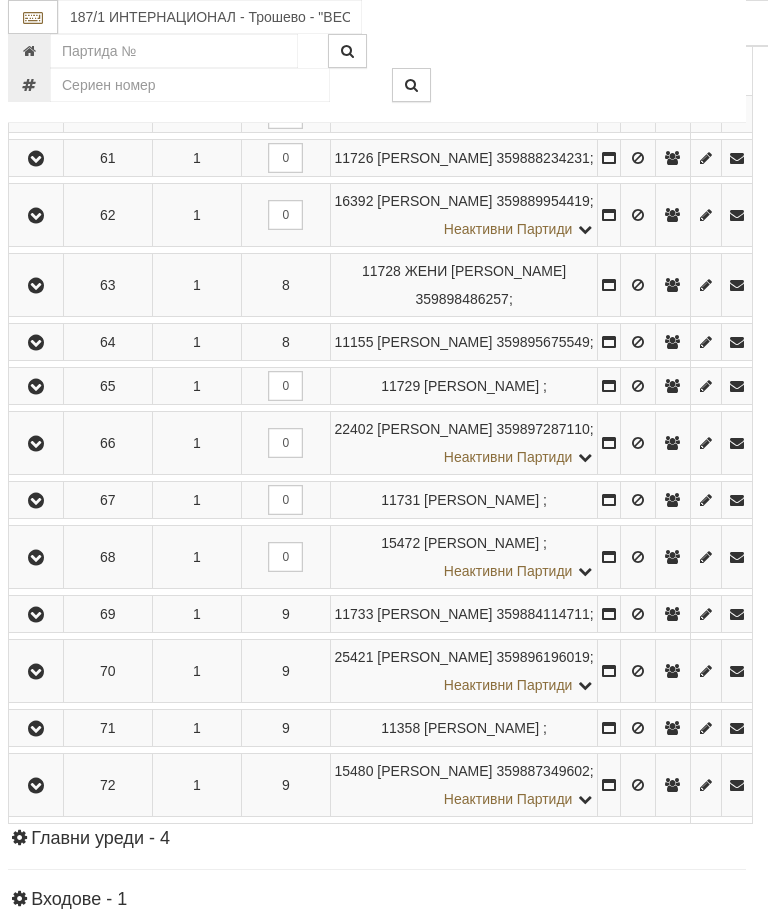 click on "Редакция / Протокол" at bounding box center [0, 0] 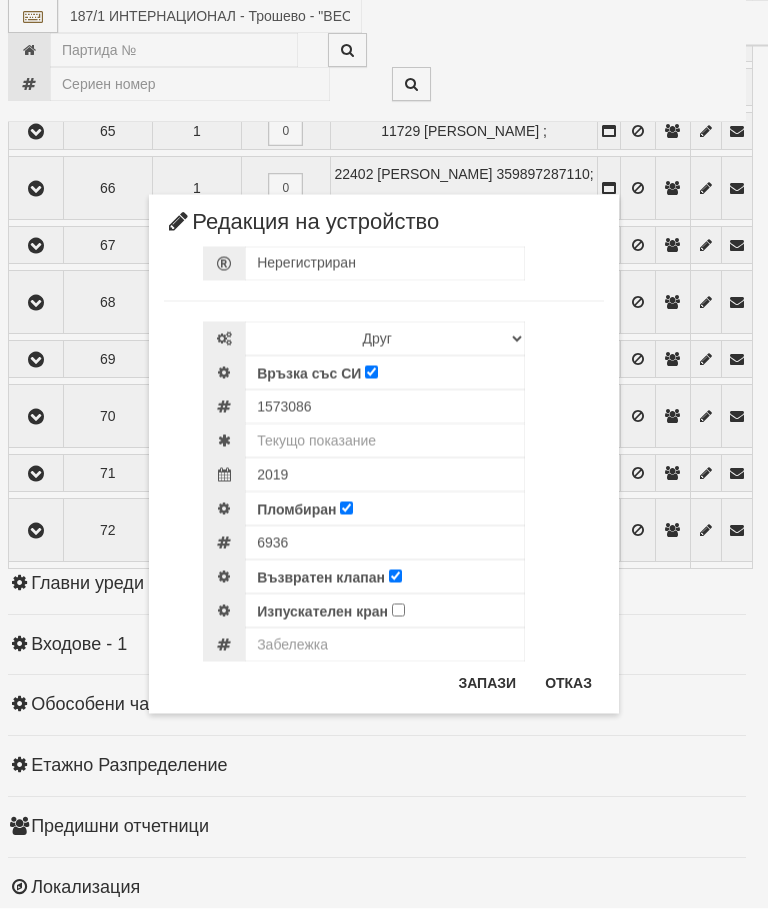 scroll, scrollTop: 4372, scrollLeft: 7, axis: both 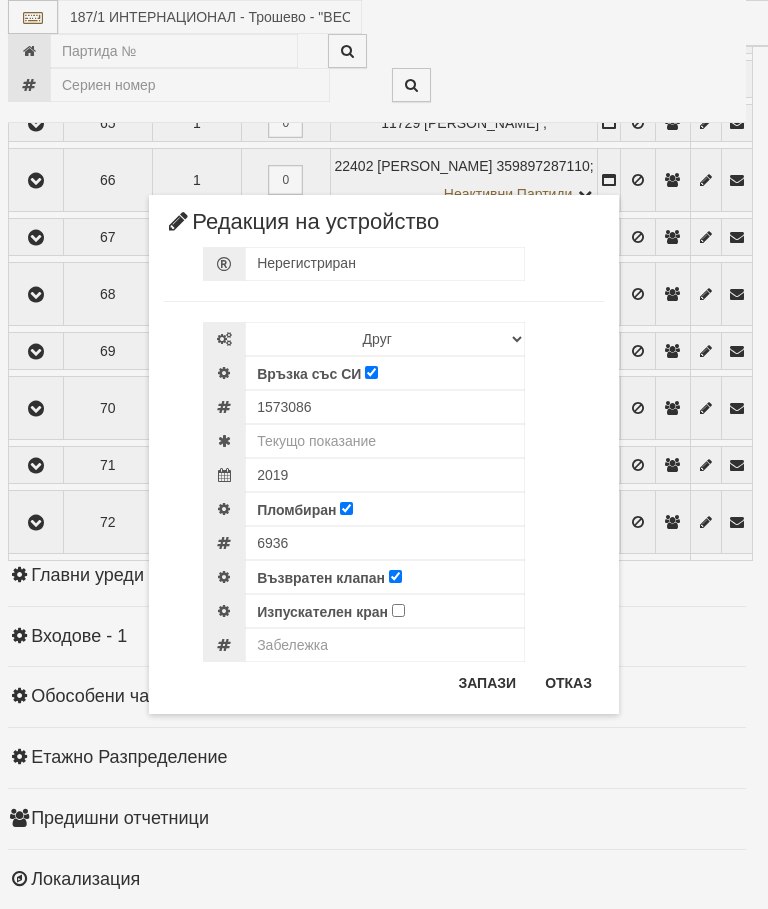 click on "Отказ" at bounding box center (568, 683) 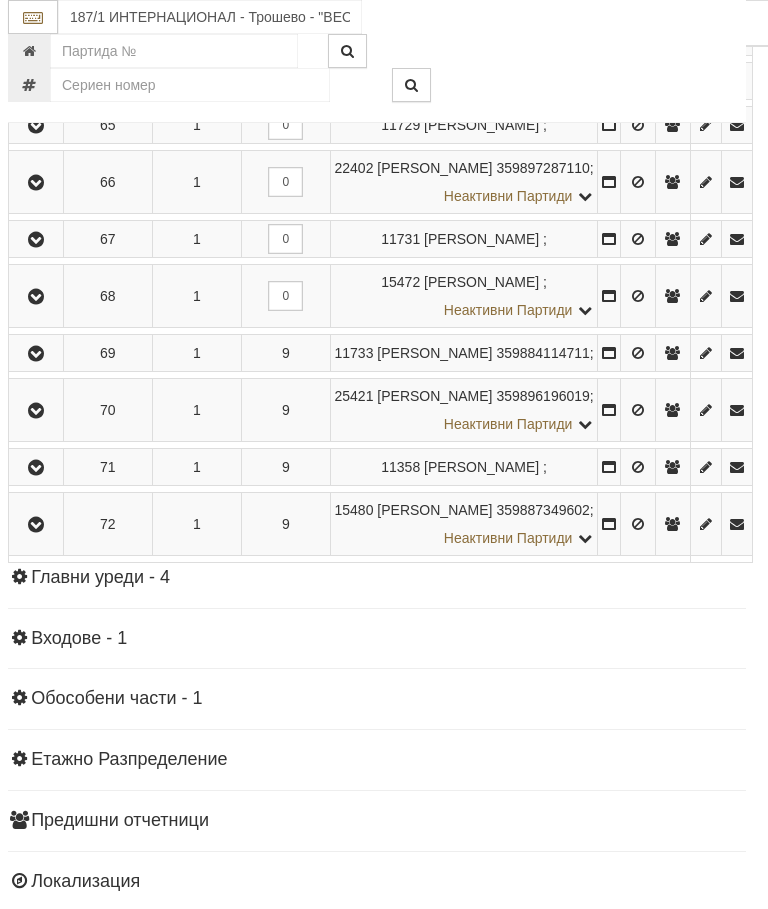 click on "11728
[PERSON_NAME]
359898486257
;" at bounding box center (463, 23) 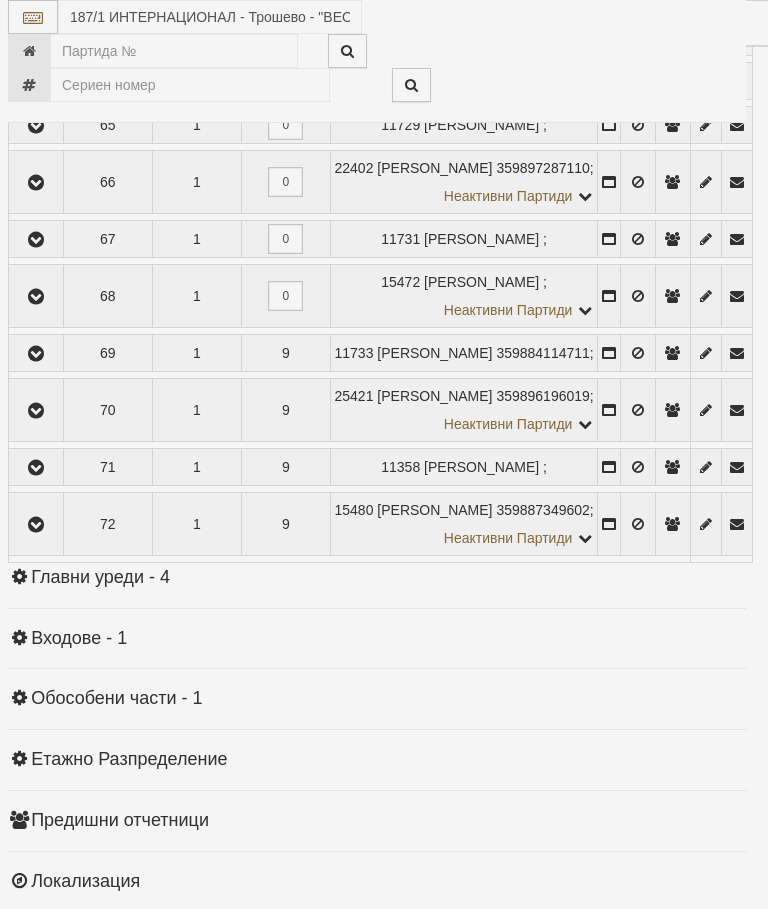 select on "10" 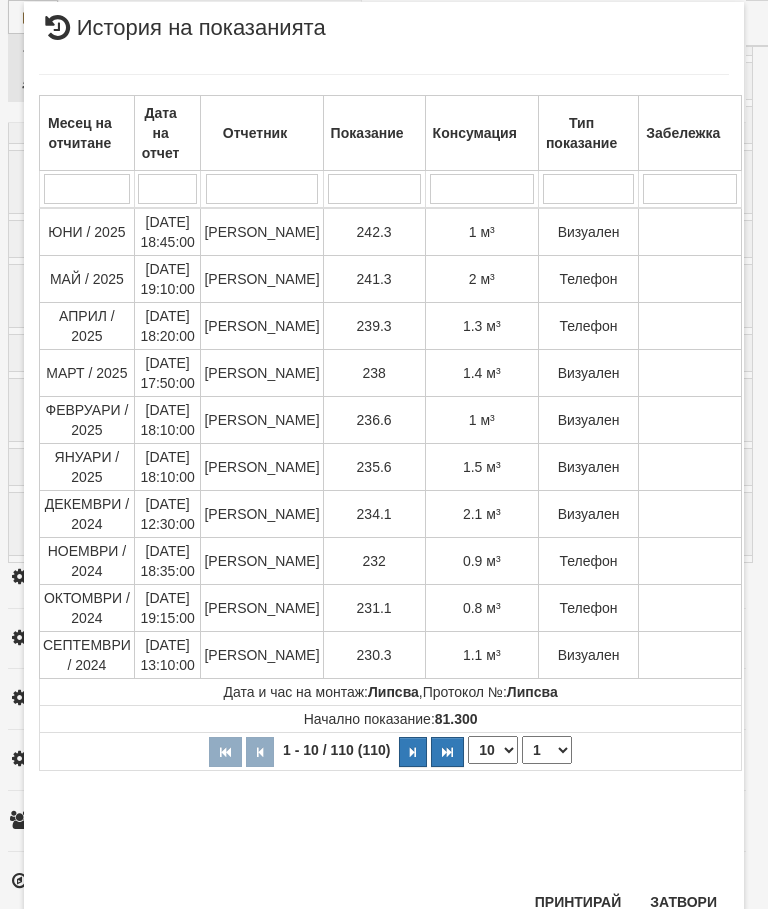scroll, scrollTop: 1144, scrollLeft: 0, axis: vertical 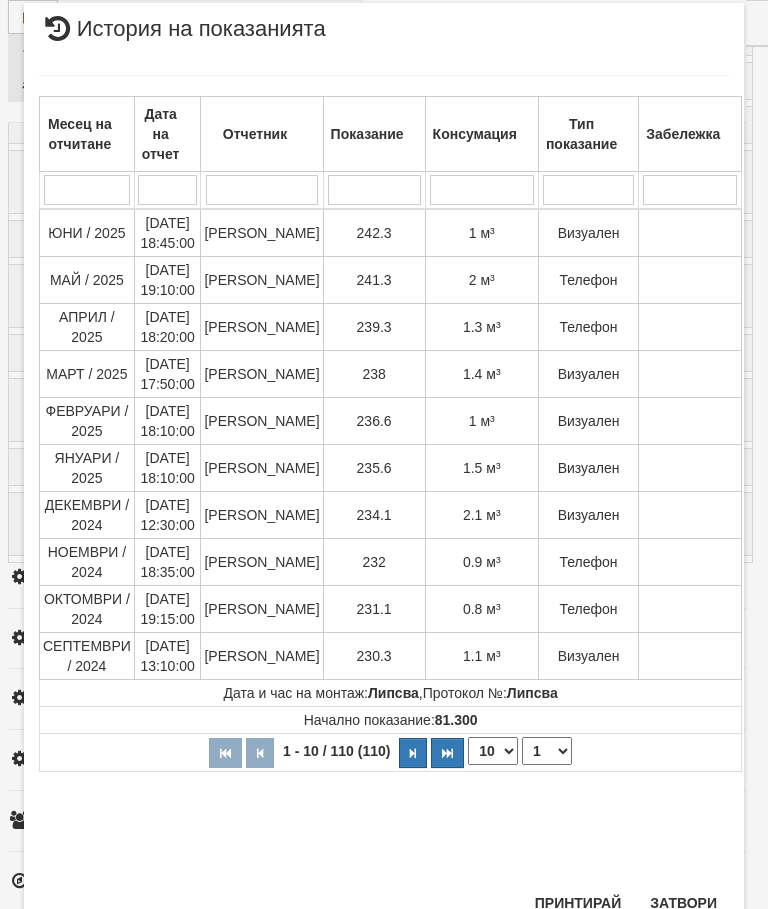 click on "Затвори" at bounding box center [683, 903] 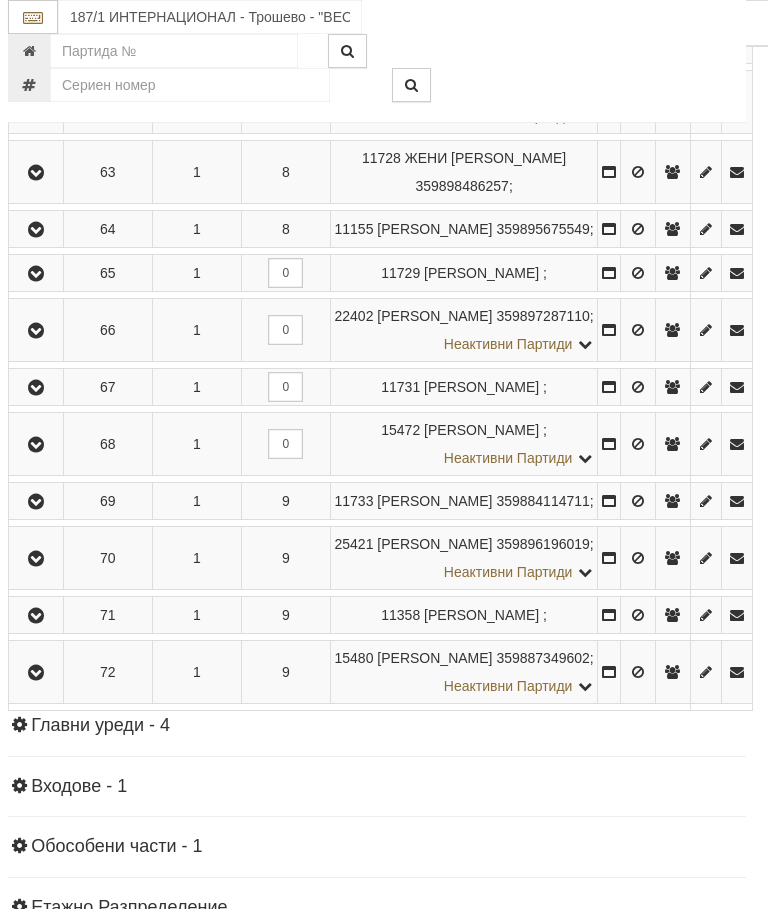 scroll, scrollTop: 4222, scrollLeft: 4, axis: both 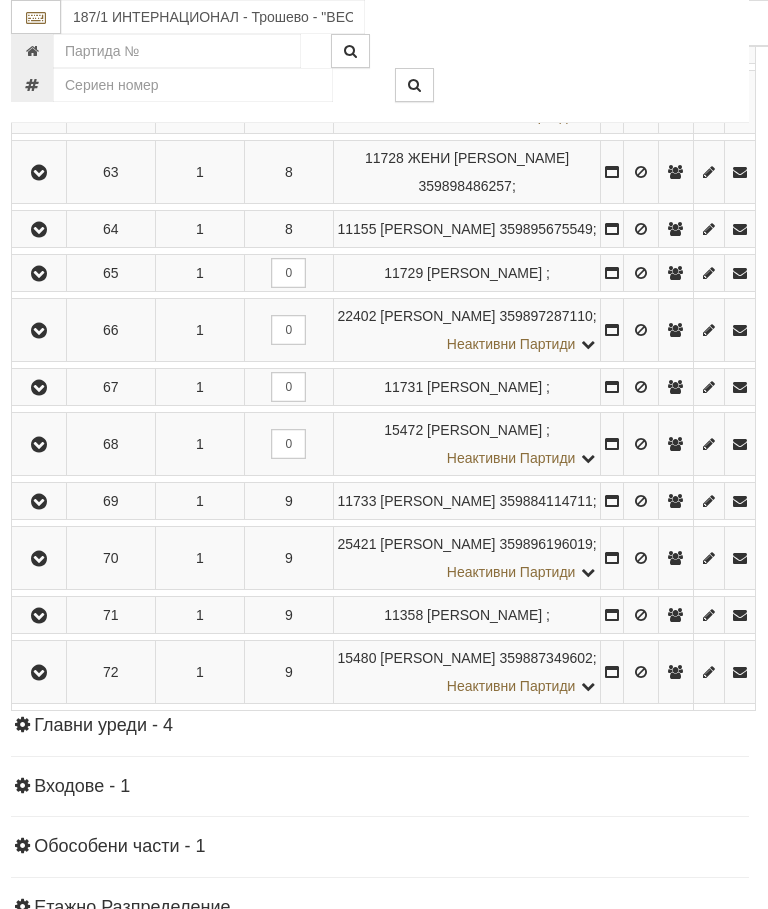 click at bounding box center (39, -309) 